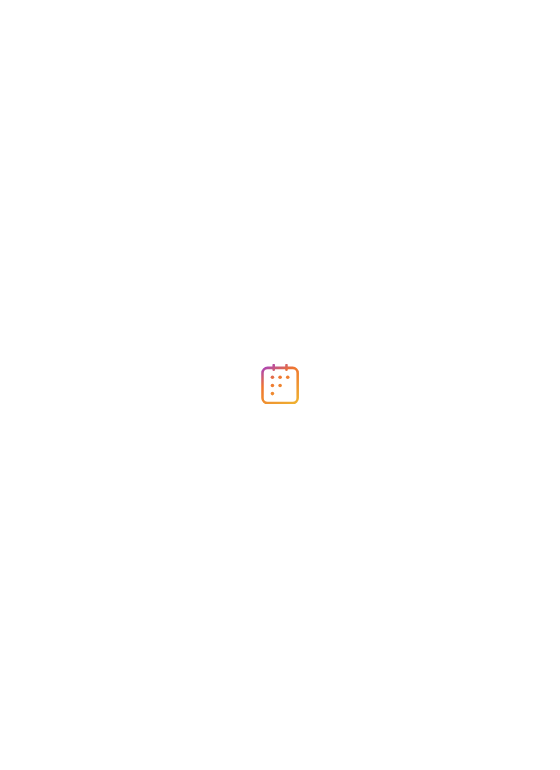 scroll, scrollTop: 0, scrollLeft: 0, axis: both 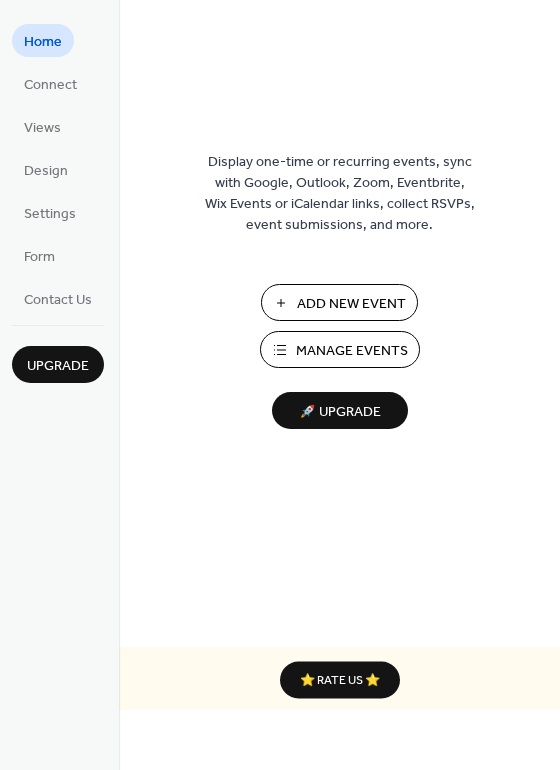 click on "Add New Event" at bounding box center [351, 304] 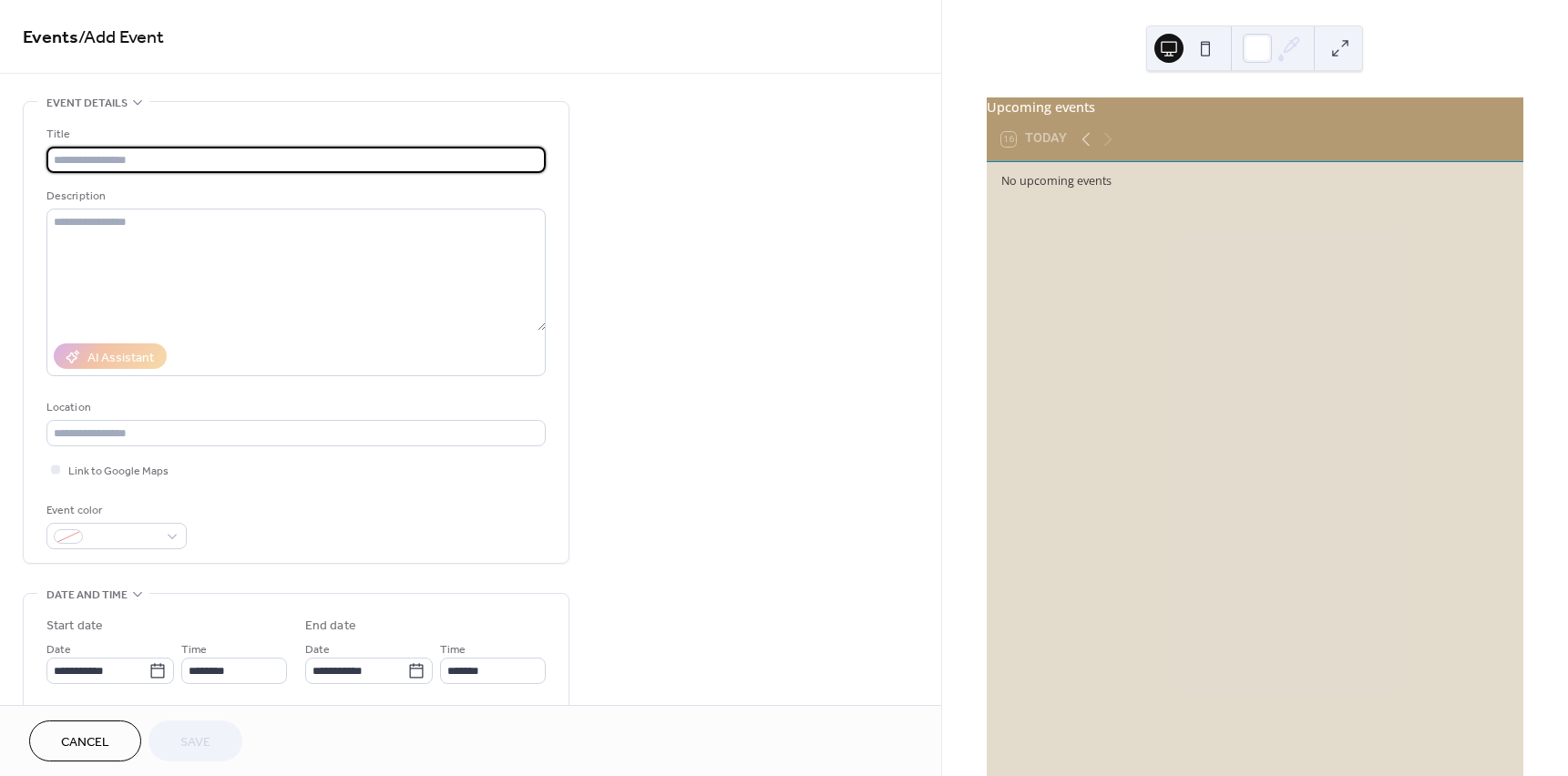 scroll, scrollTop: 0, scrollLeft: 0, axis: both 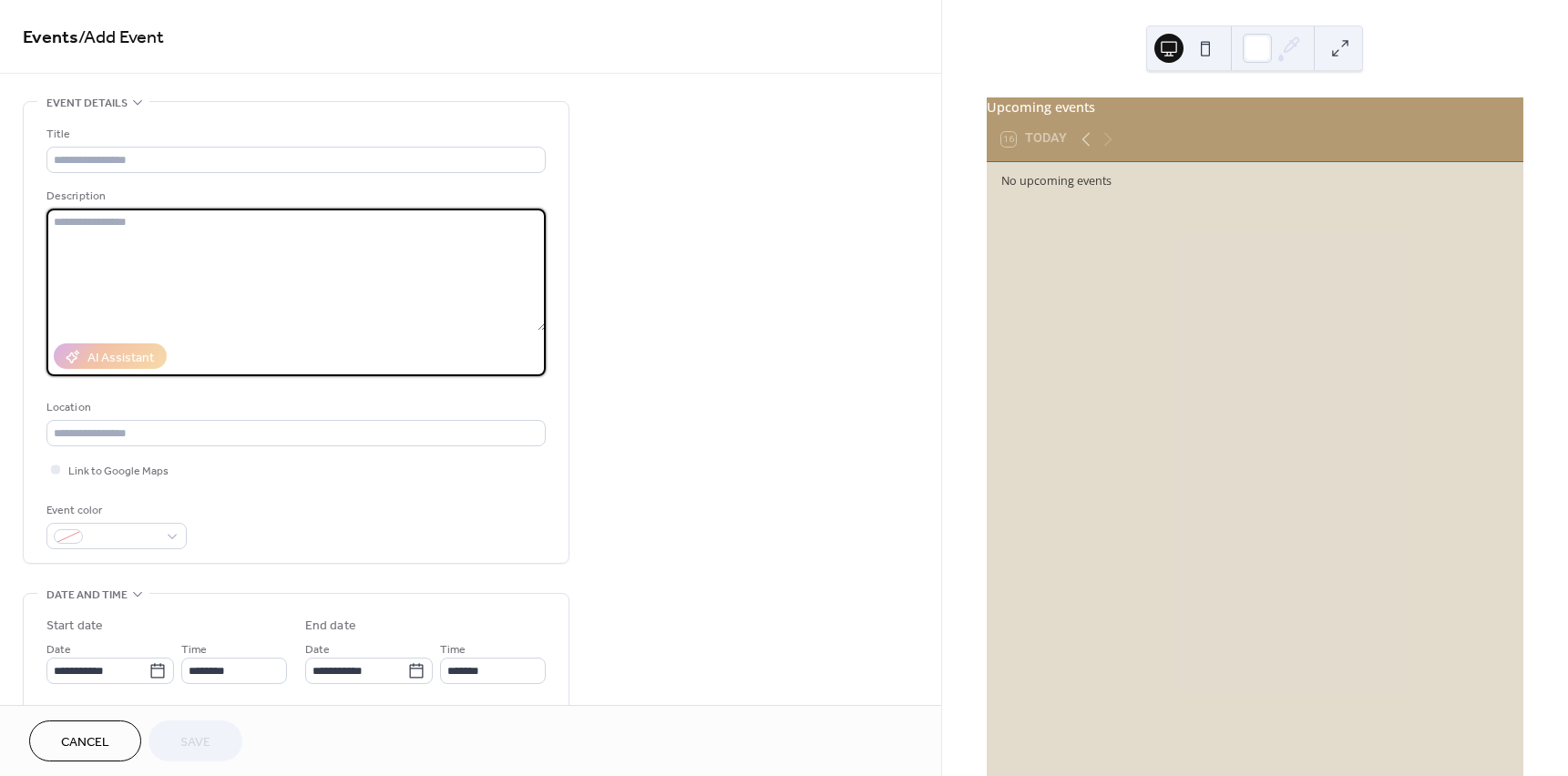 click at bounding box center (296, 270) 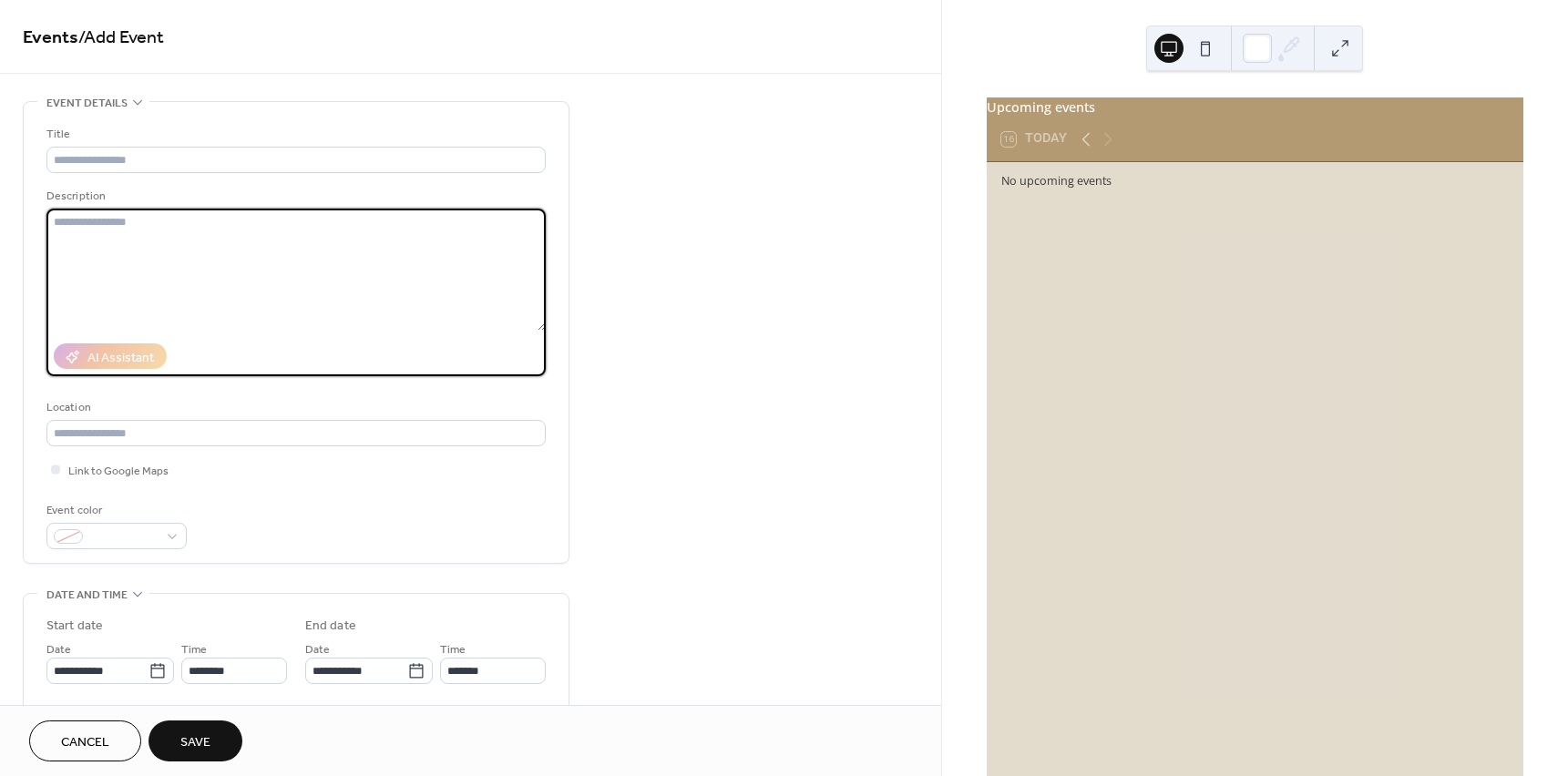 type on "*" 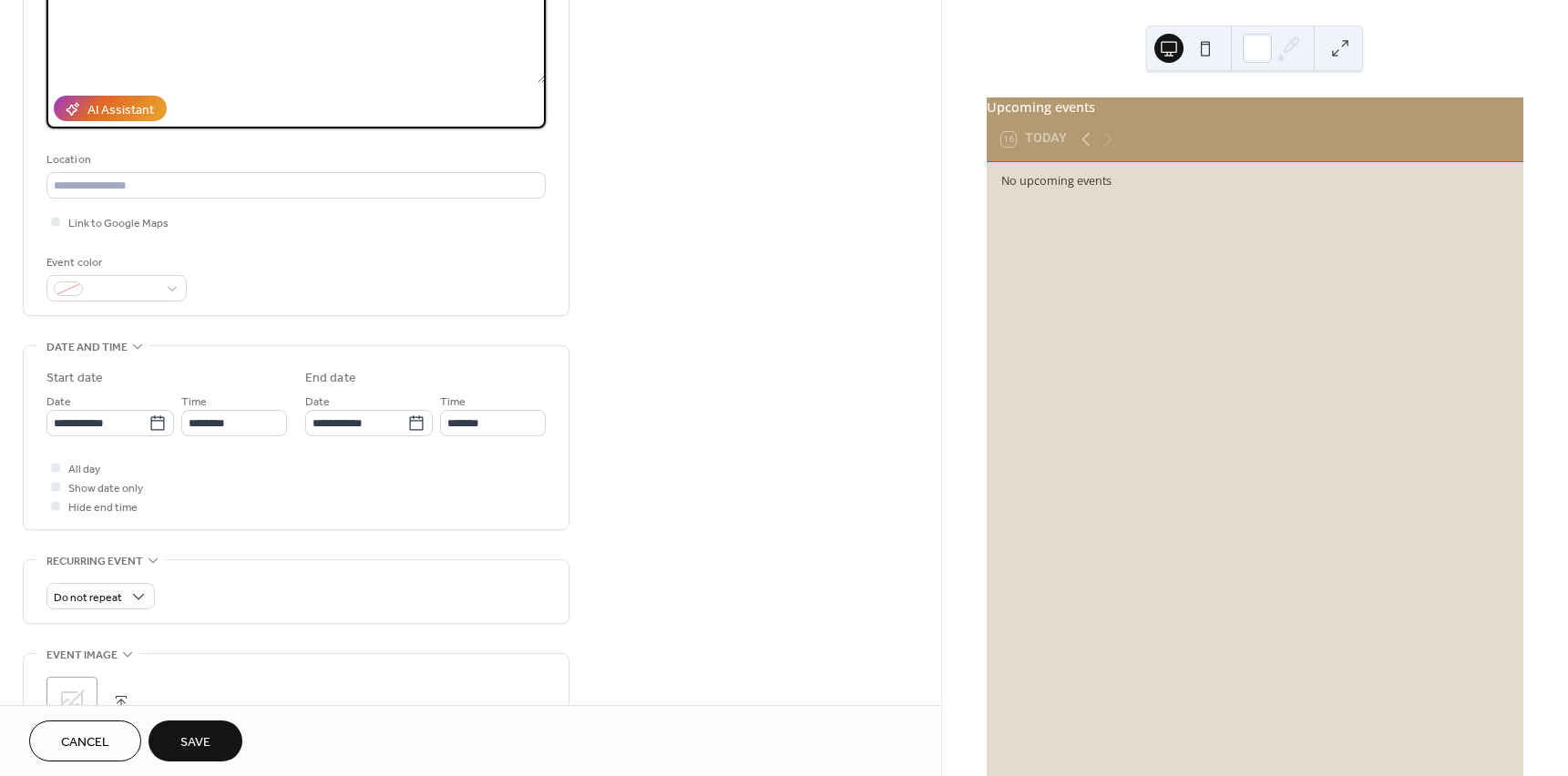 scroll, scrollTop: 273, scrollLeft: 0, axis: vertical 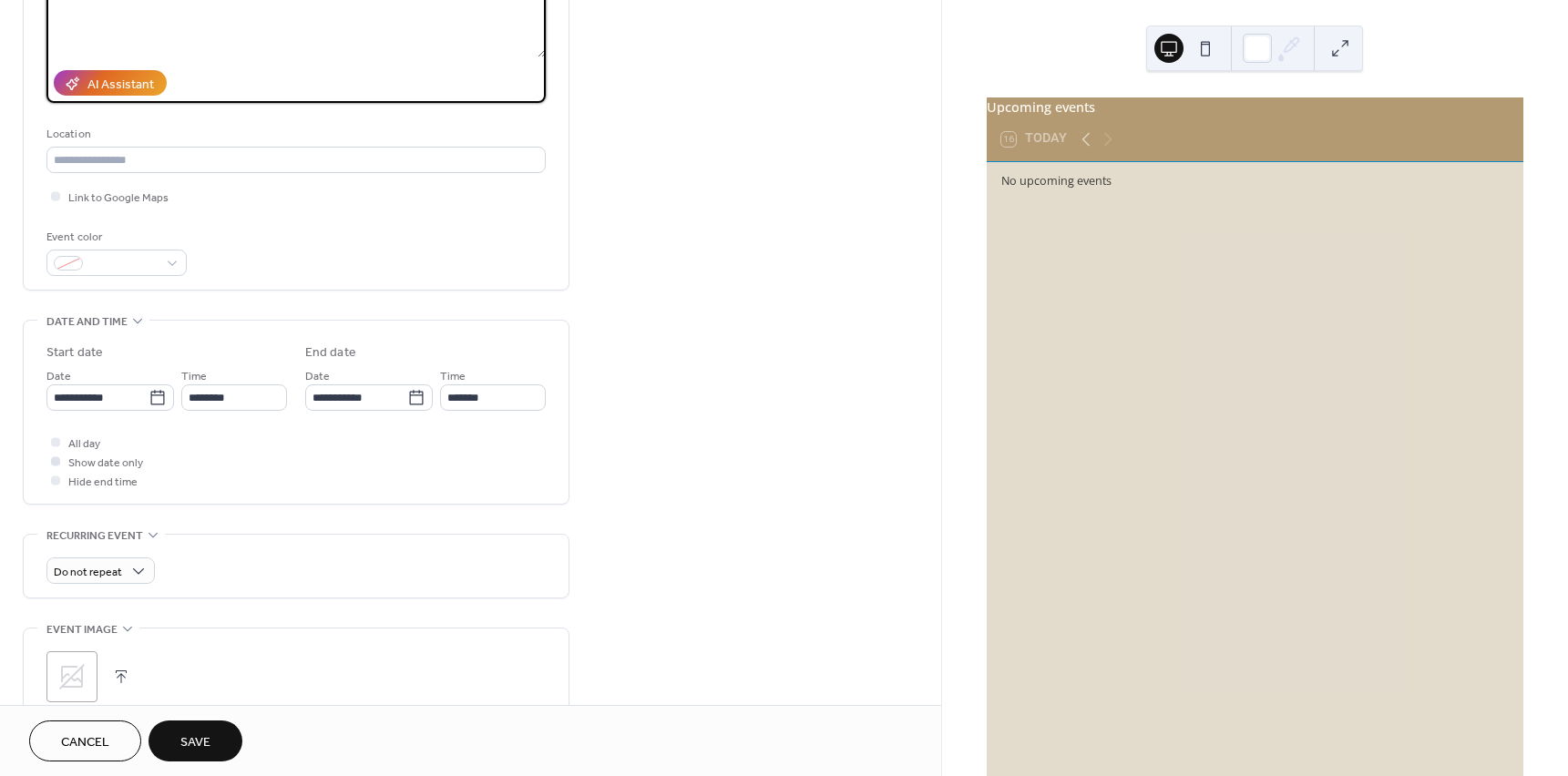 type on "**********" 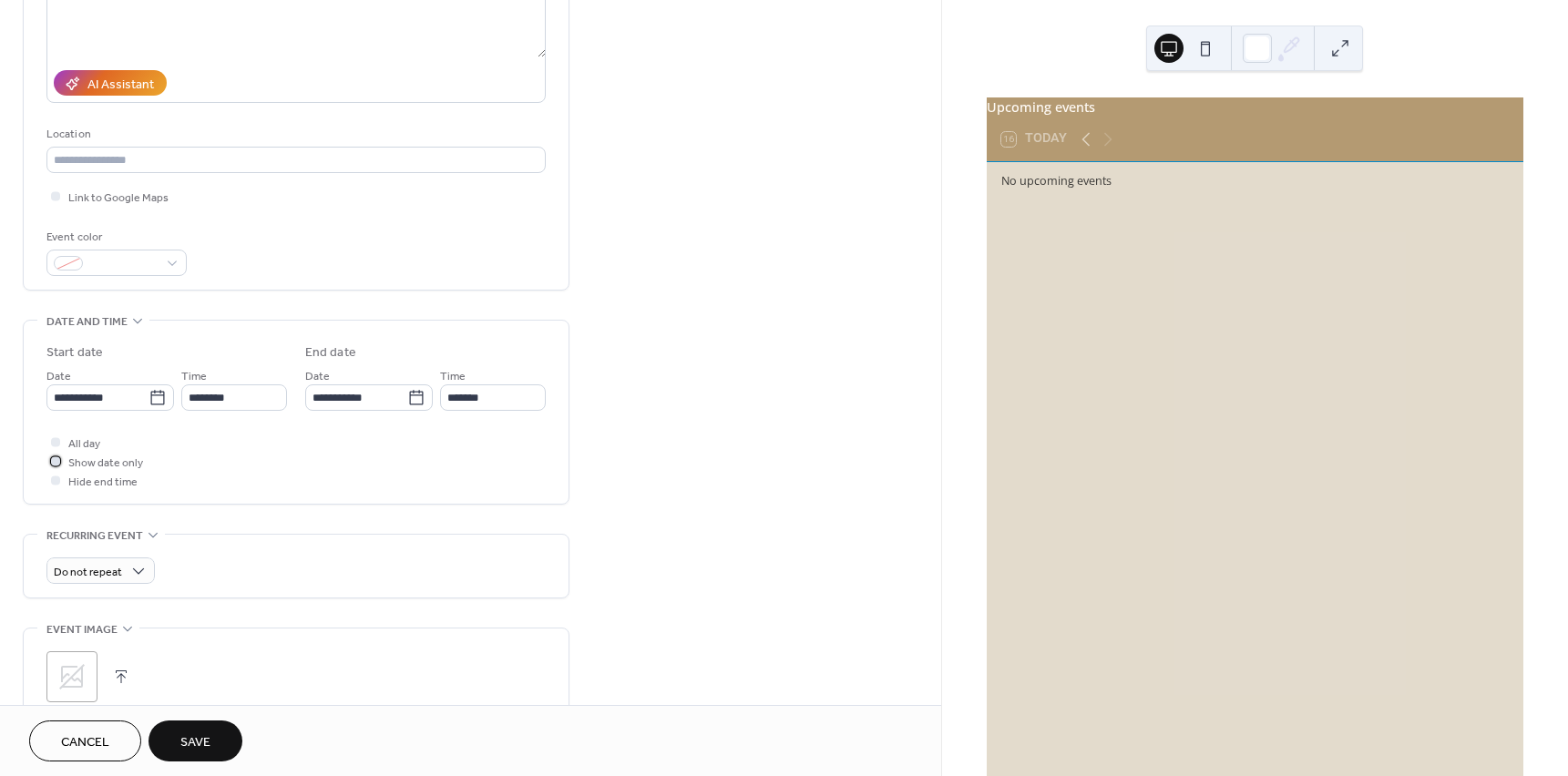 click at bounding box center (56, 461) 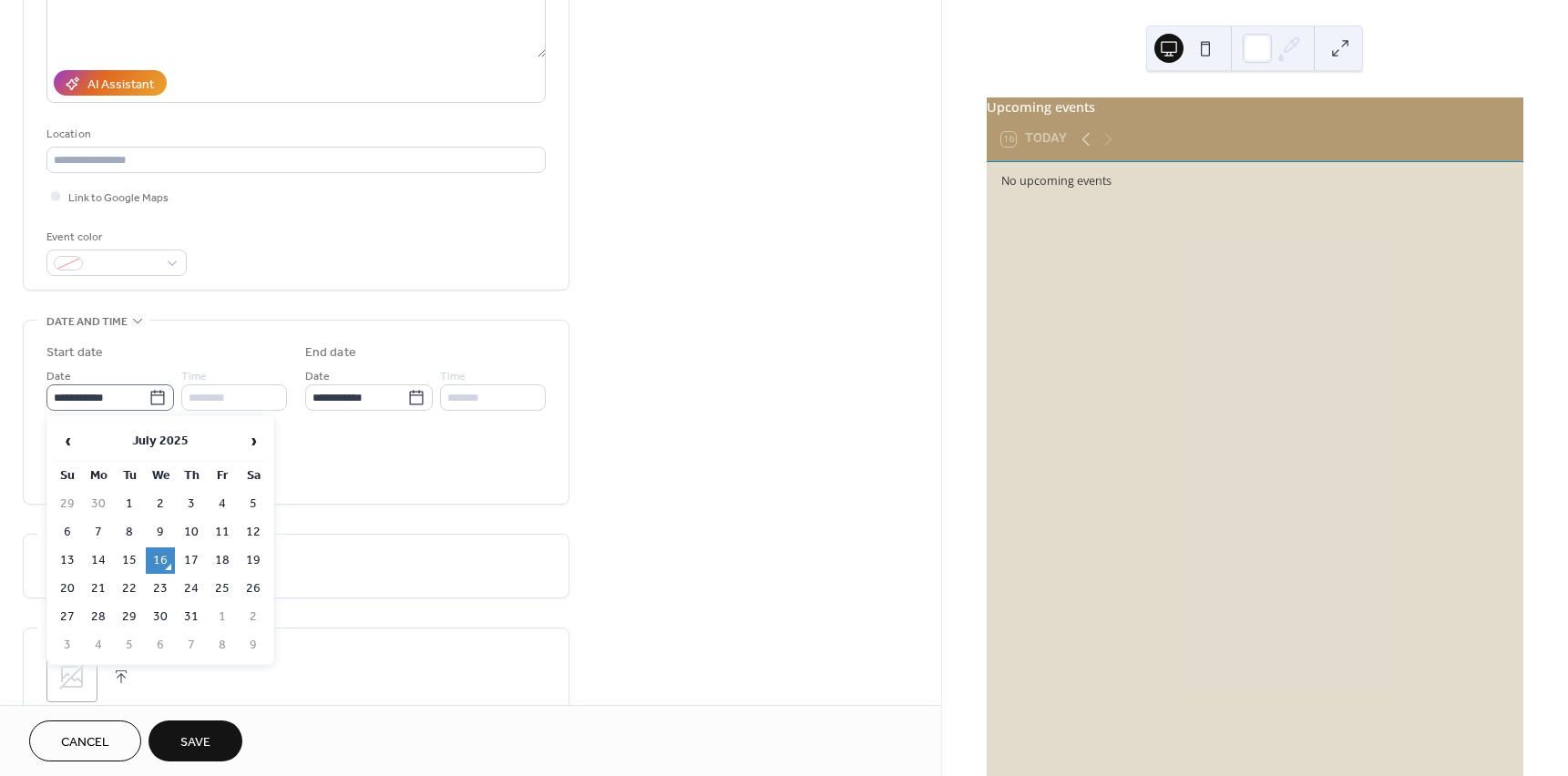 click 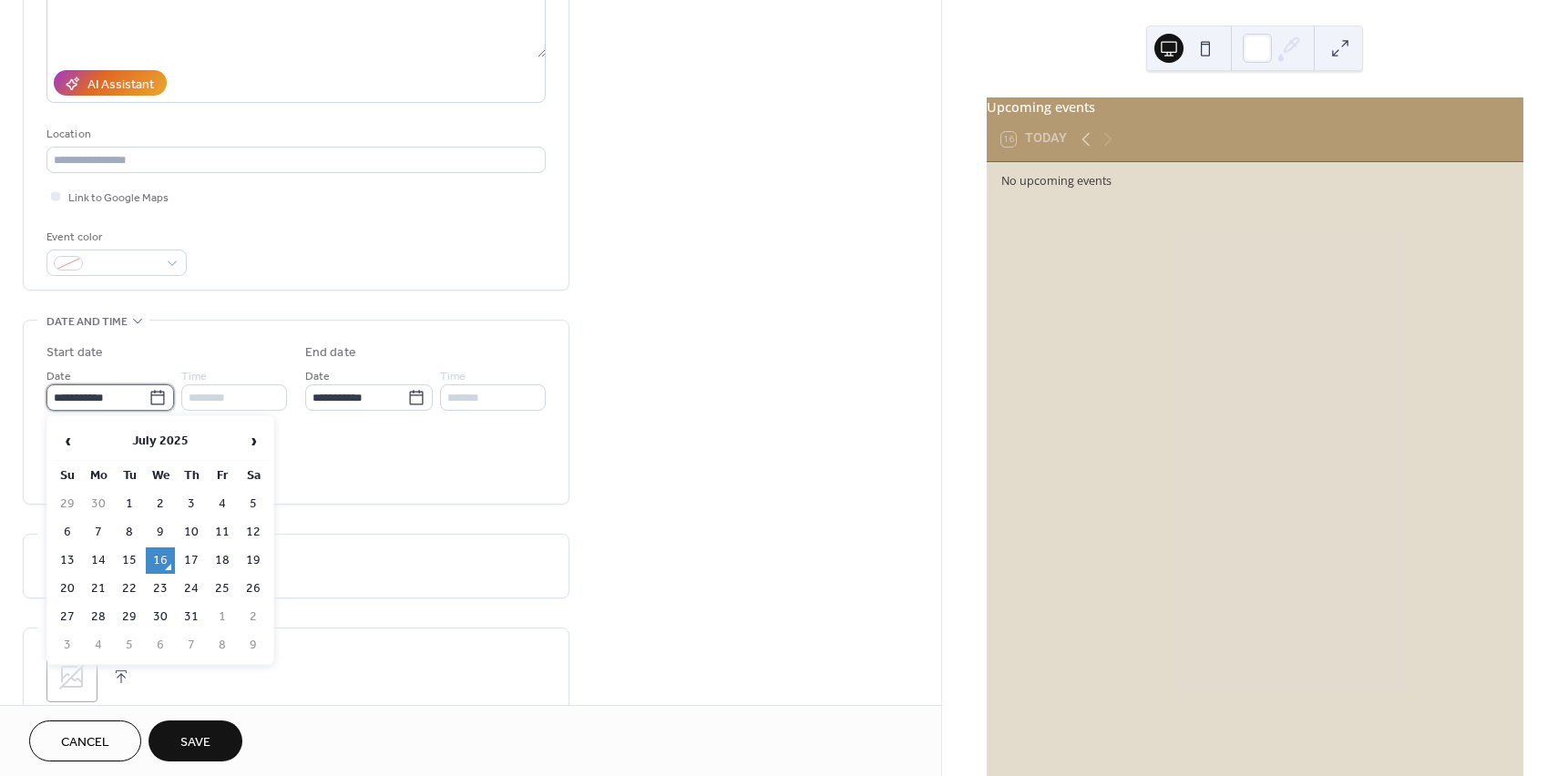 click on "**********" at bounding box center (97, 397) 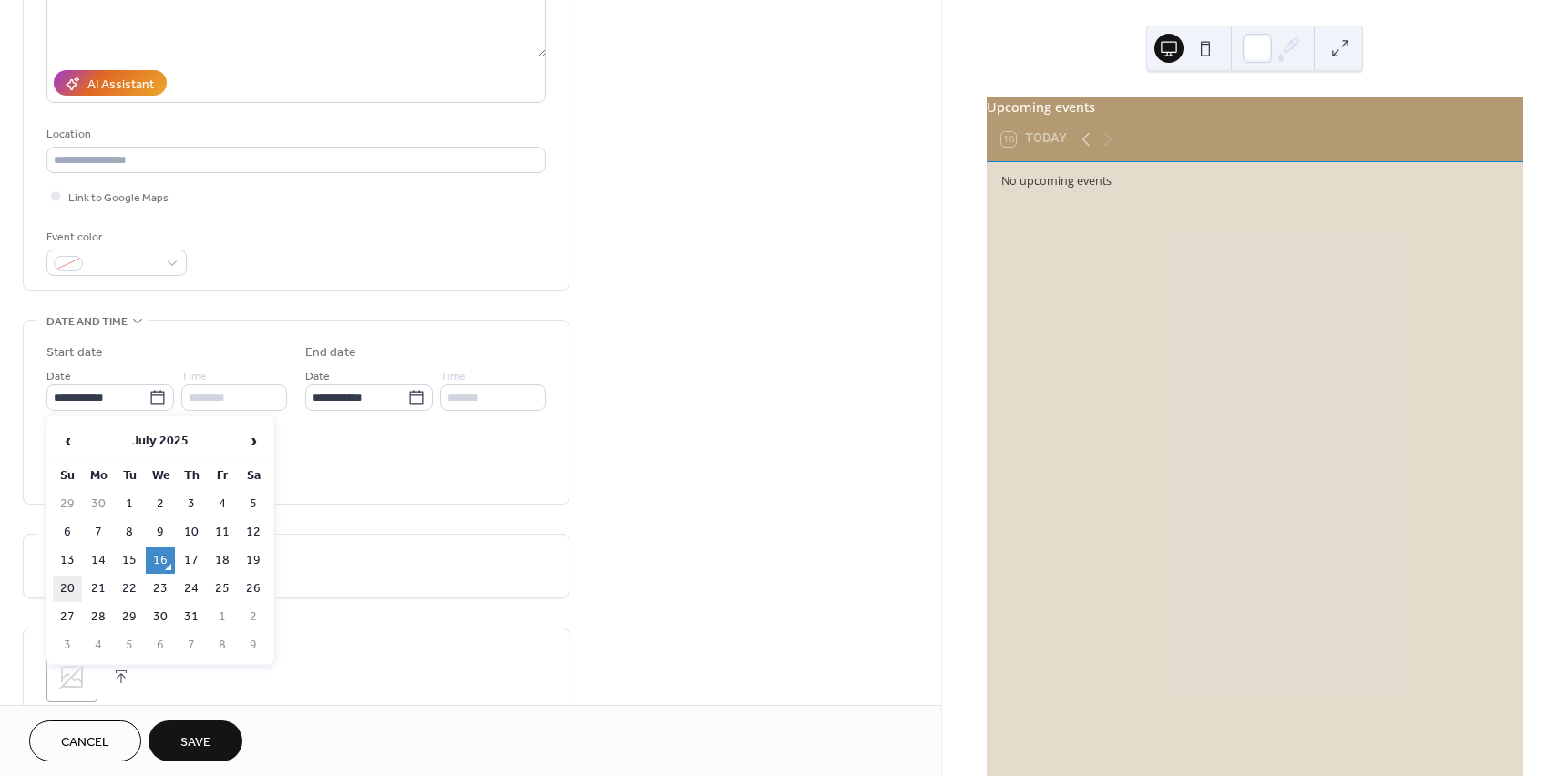 click on "20" at bounding box center (67, 588) 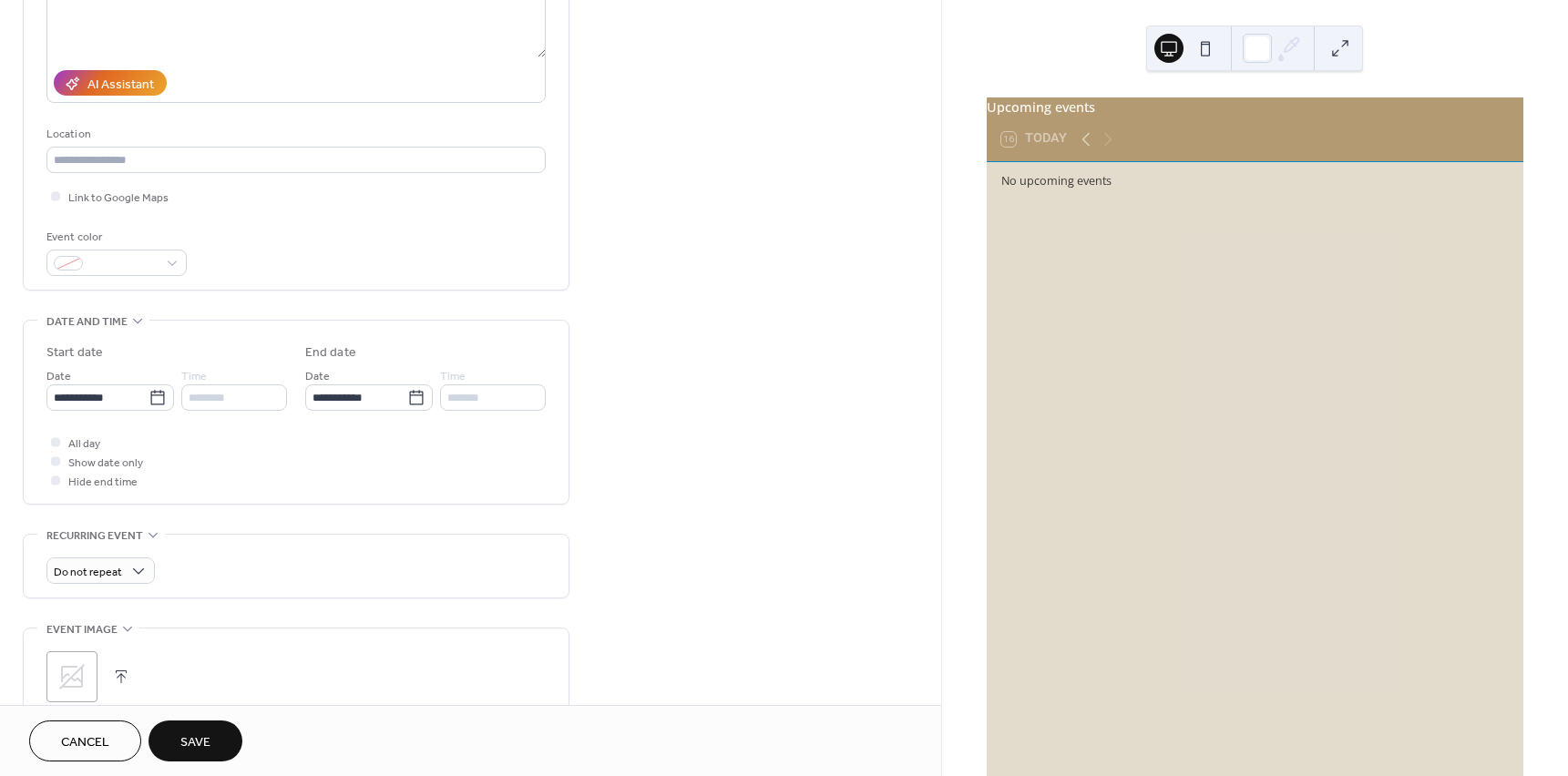 click on "Save" at bounding box center [195, 742] 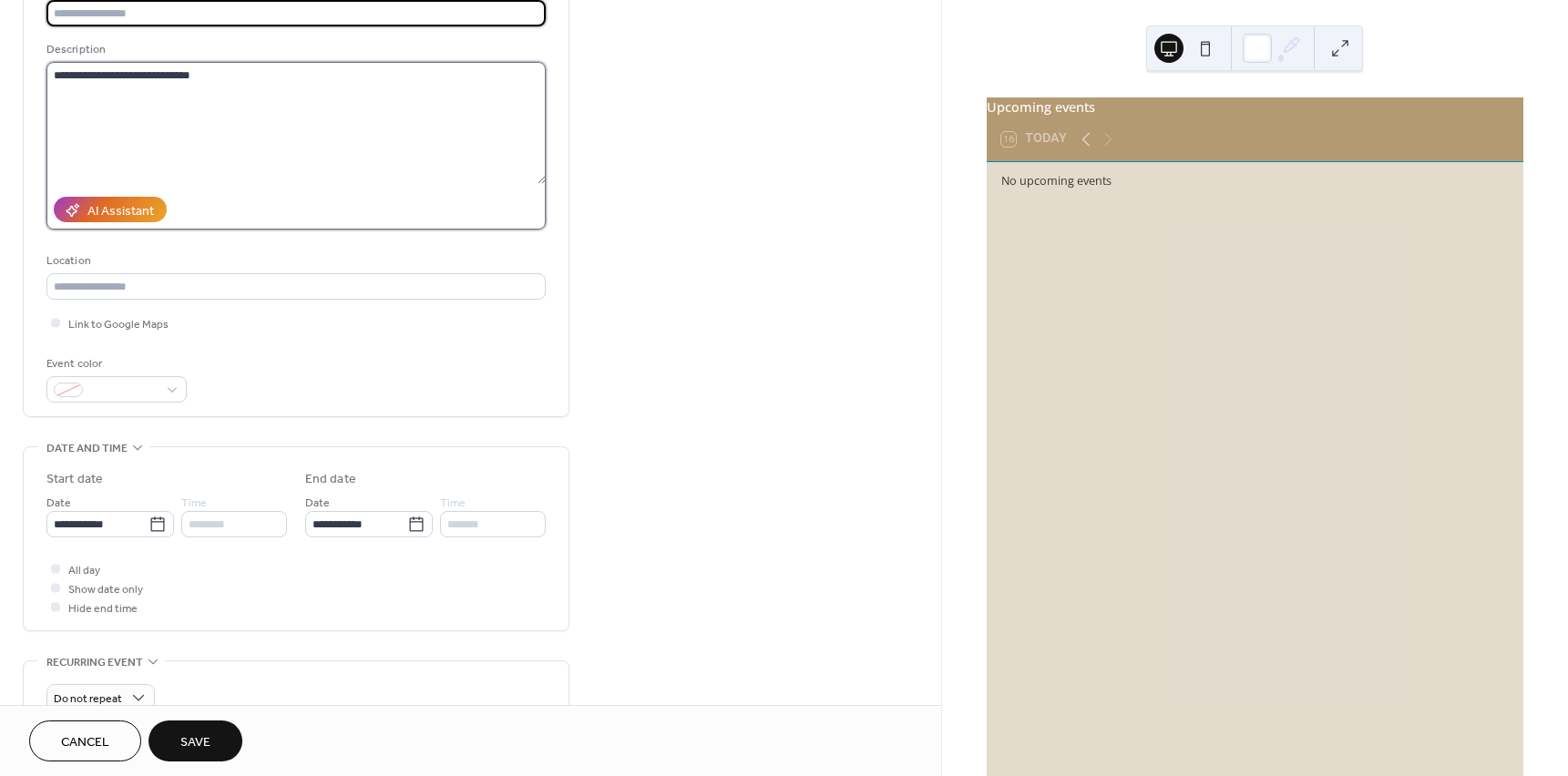 drag, startPoint x: 243, startPoint y: 110, endPoint x: 241, endPoint y: 101, distance: 9.219544 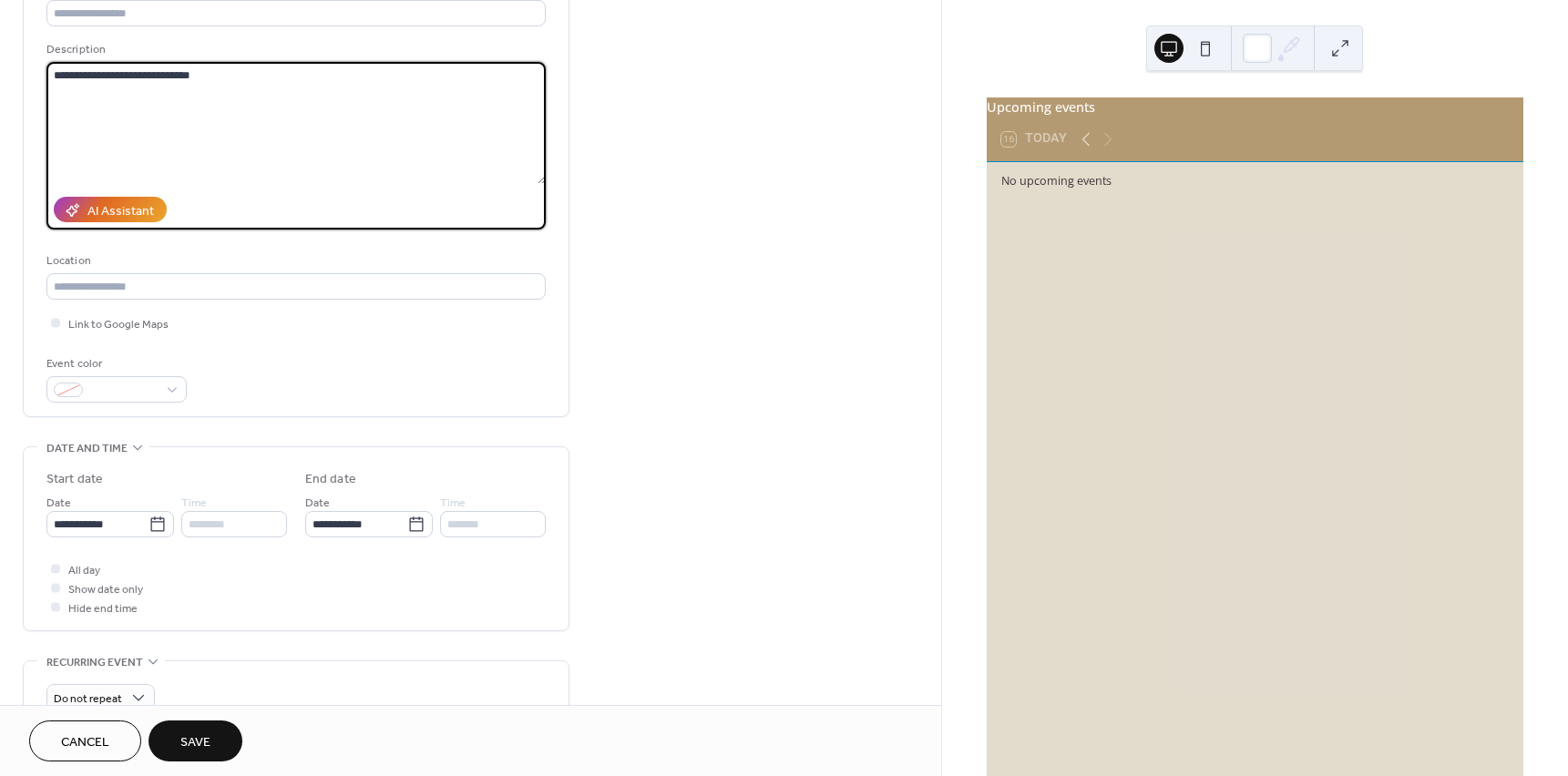 drag, startPoint x: 229, startPoint y: 76, endPoint x: -90, endPoint y: 76, distance: 319 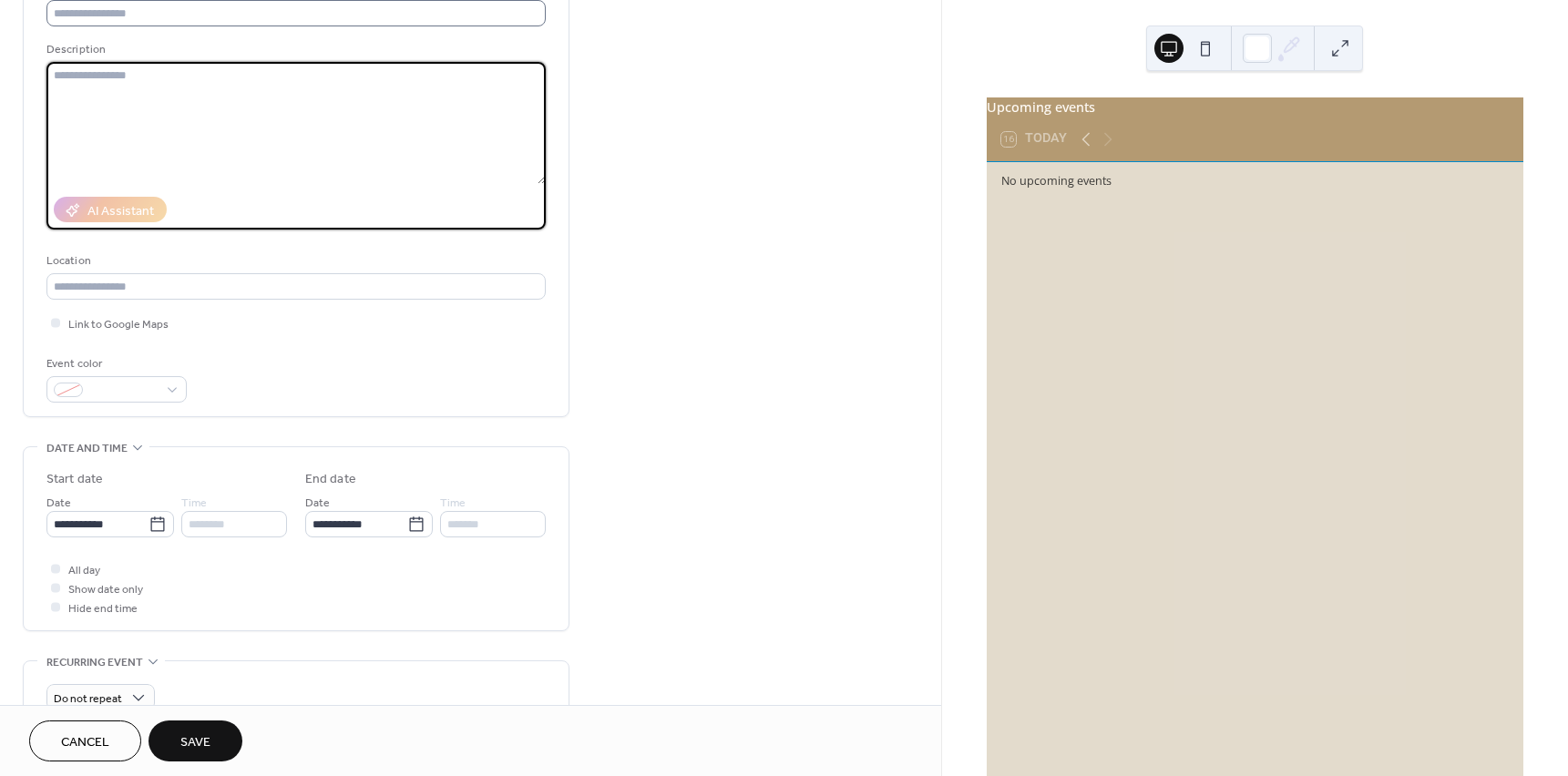 type 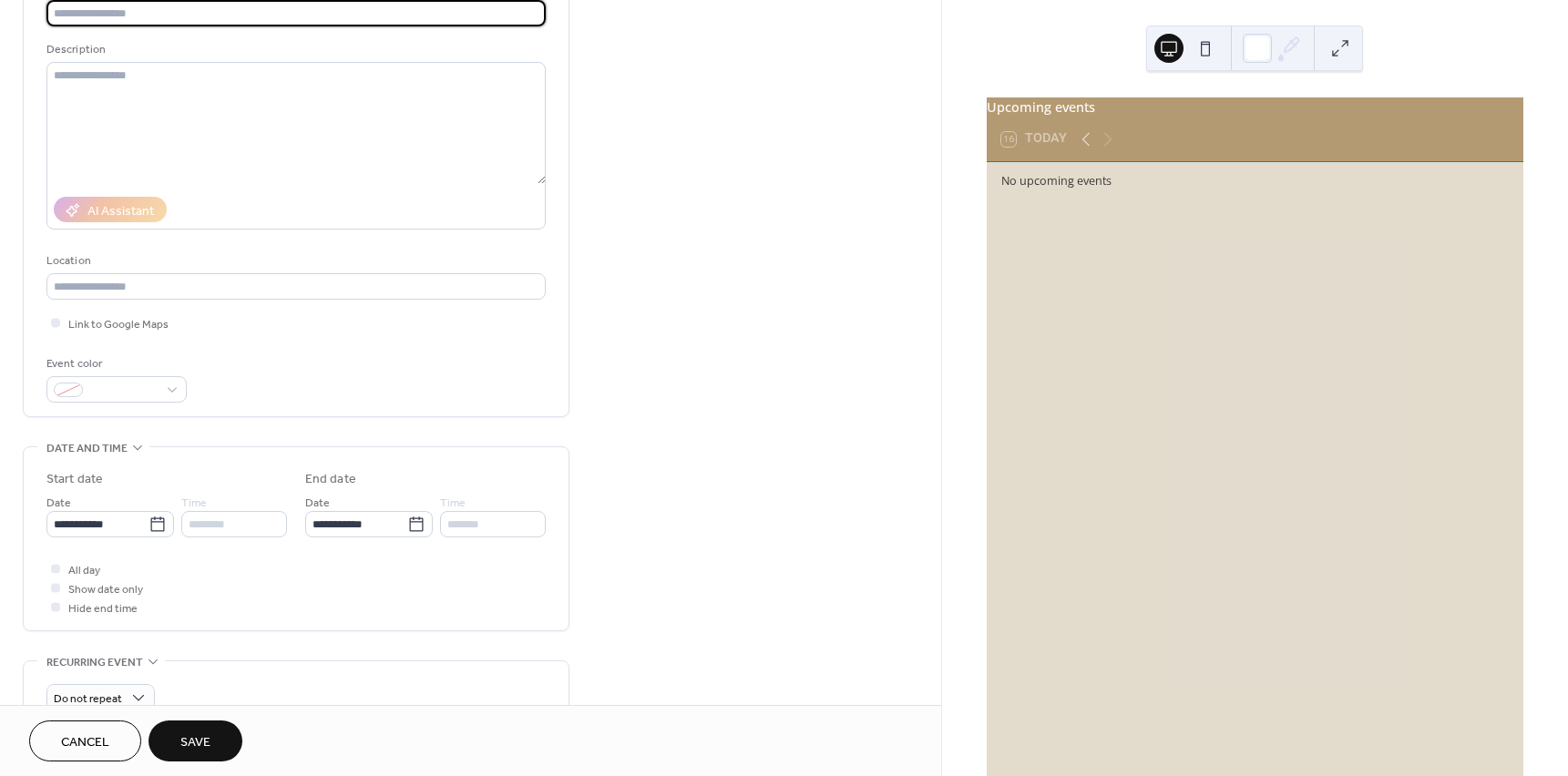 click at bounding box center (296, 13) 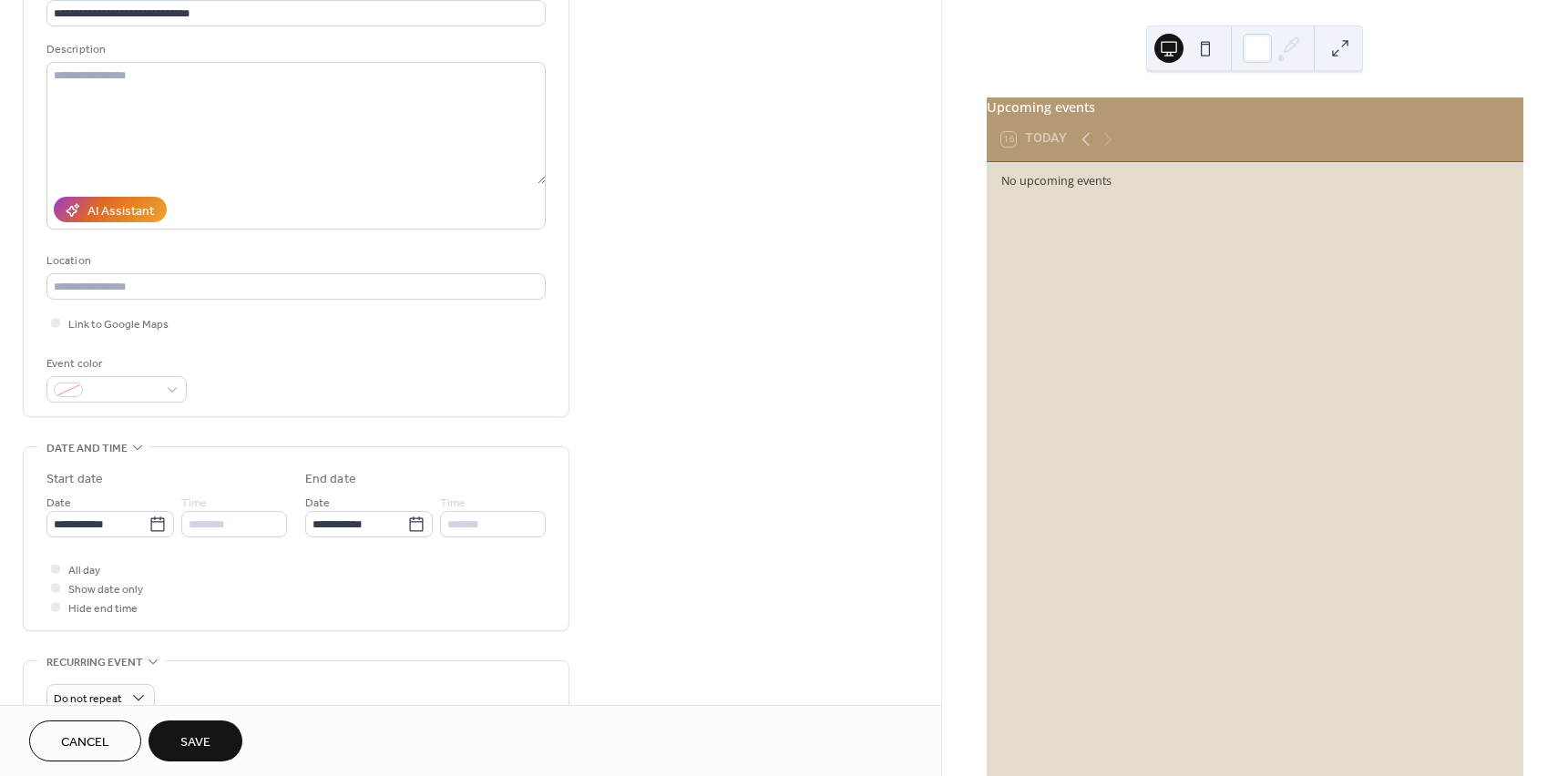 click on "Save" at bounding box center (195, 742) 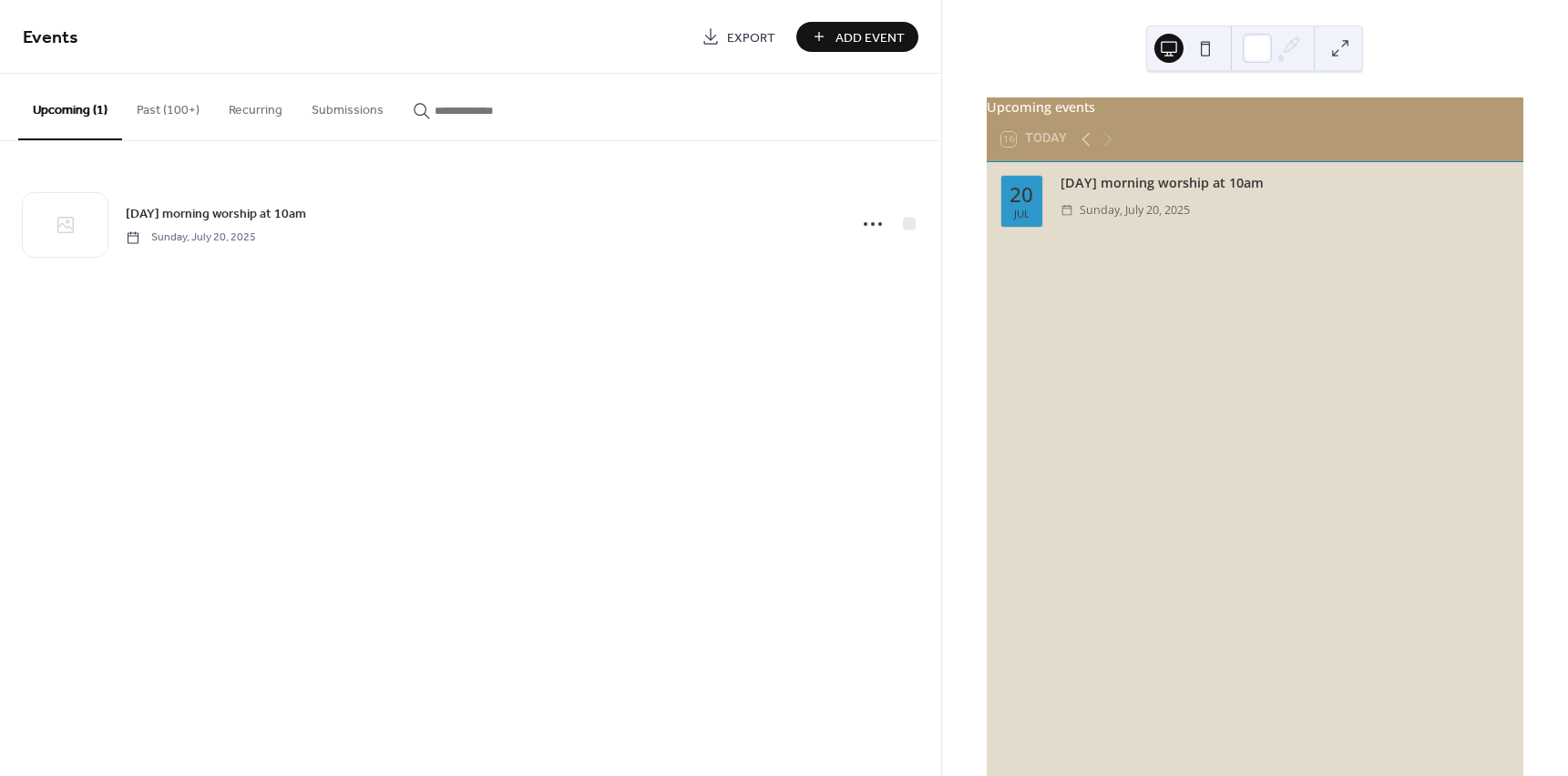 drag, startPoint x: 209, startPoint y: 737, endPoint x: 703, endPoint y: 559, distance: 525.09047 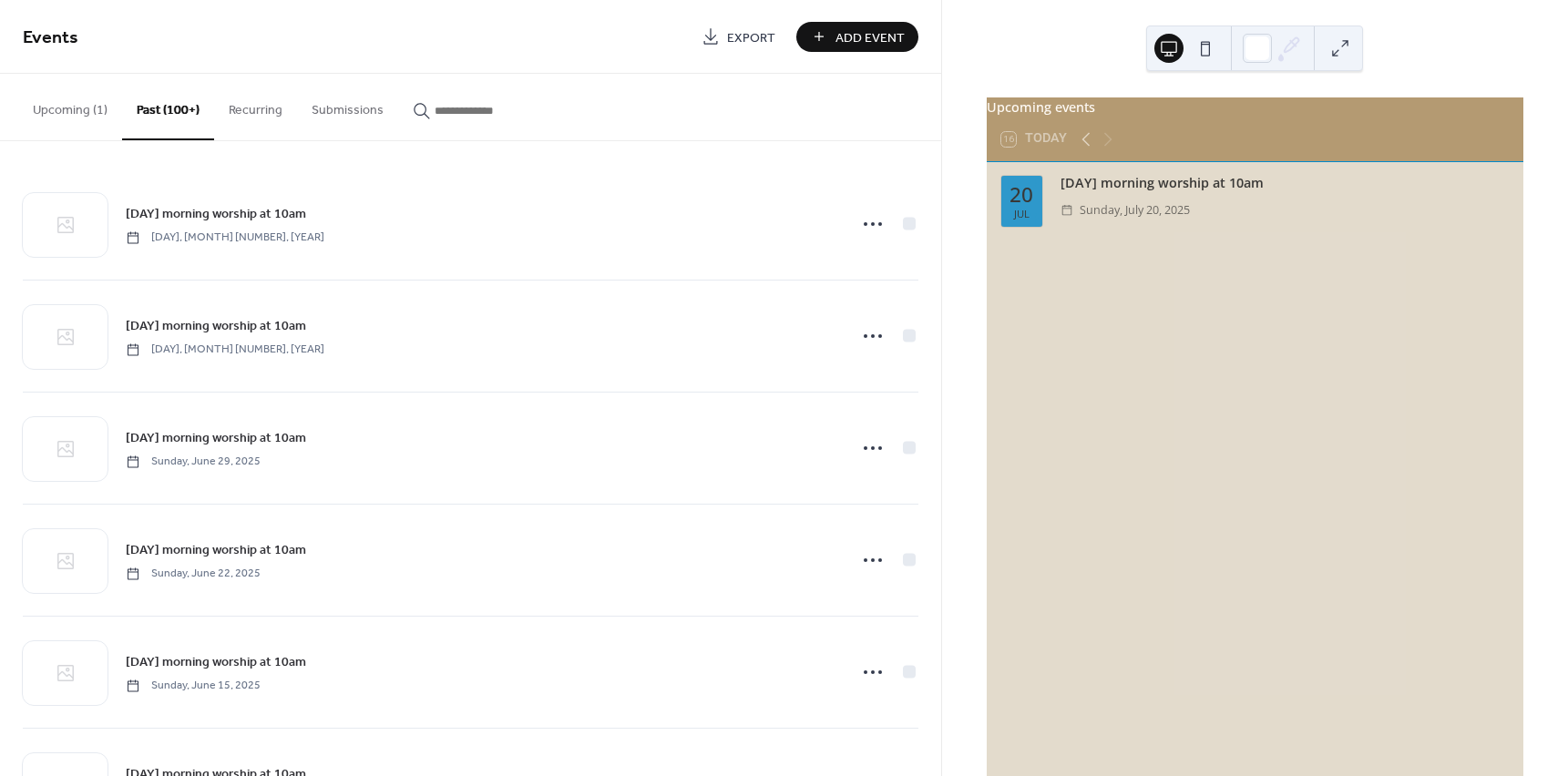 click on "Add Event" at bounding box center [870, 37] 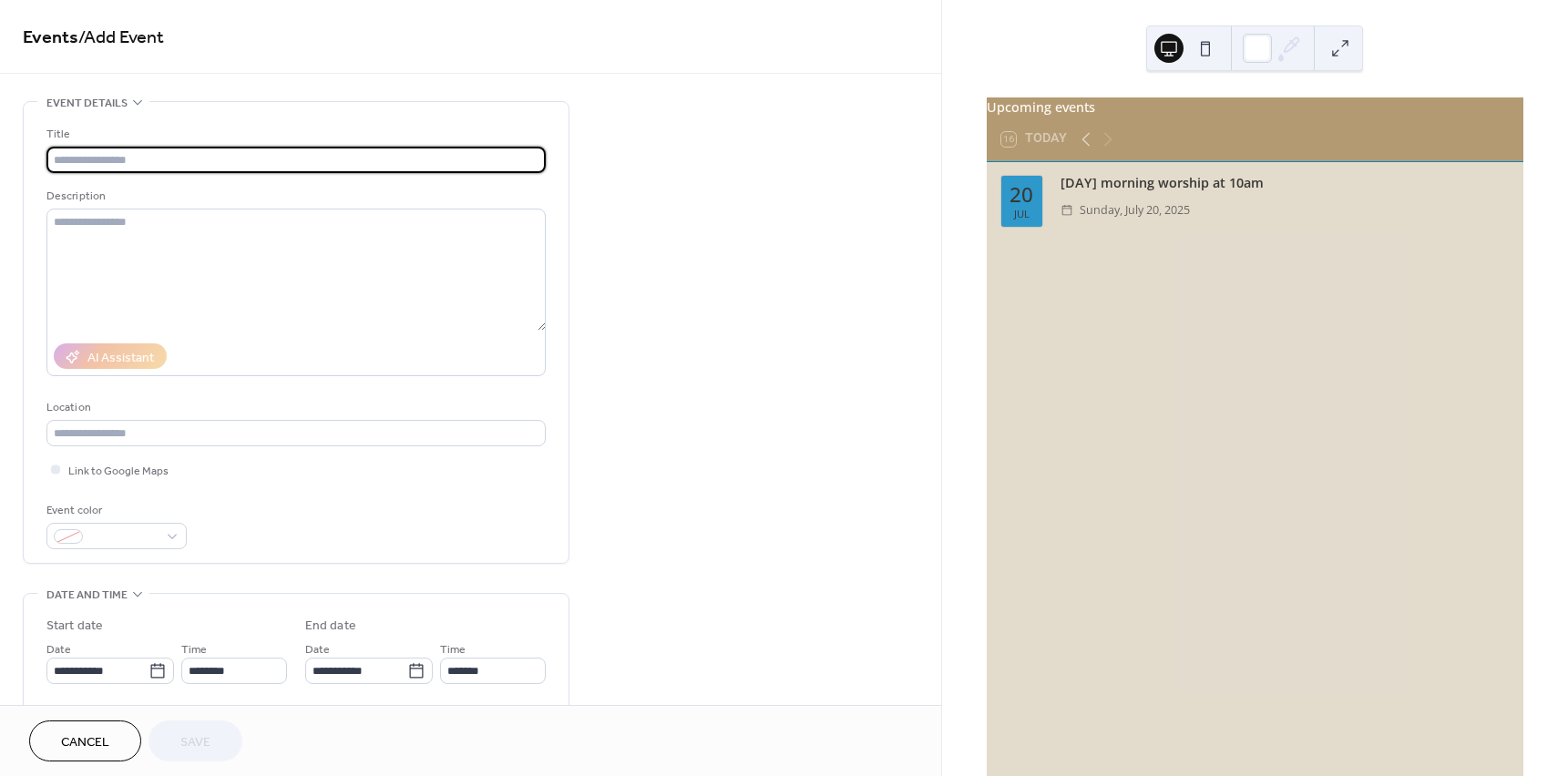 click at bounding box center (296, 159) 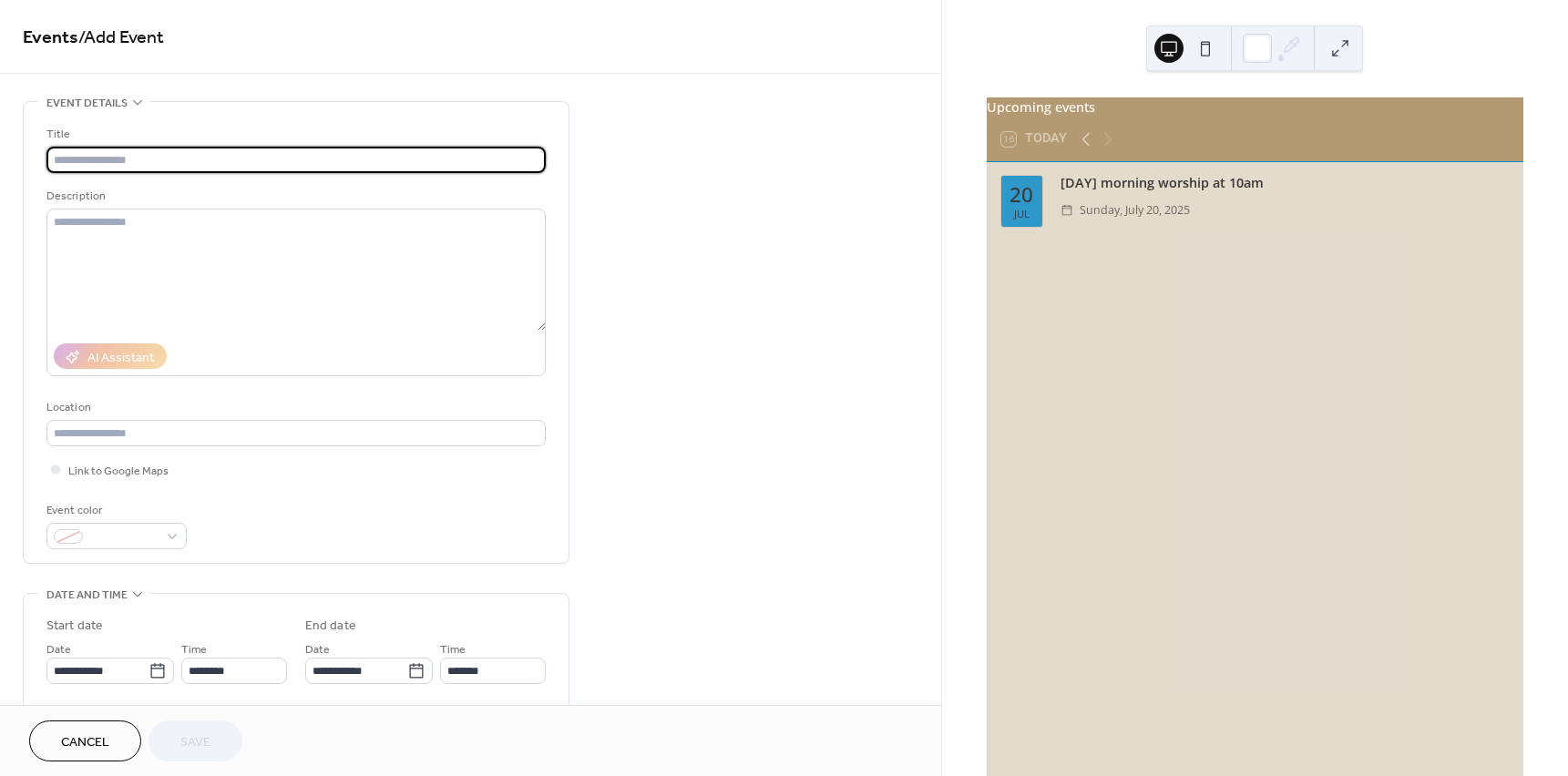 type on "**********" 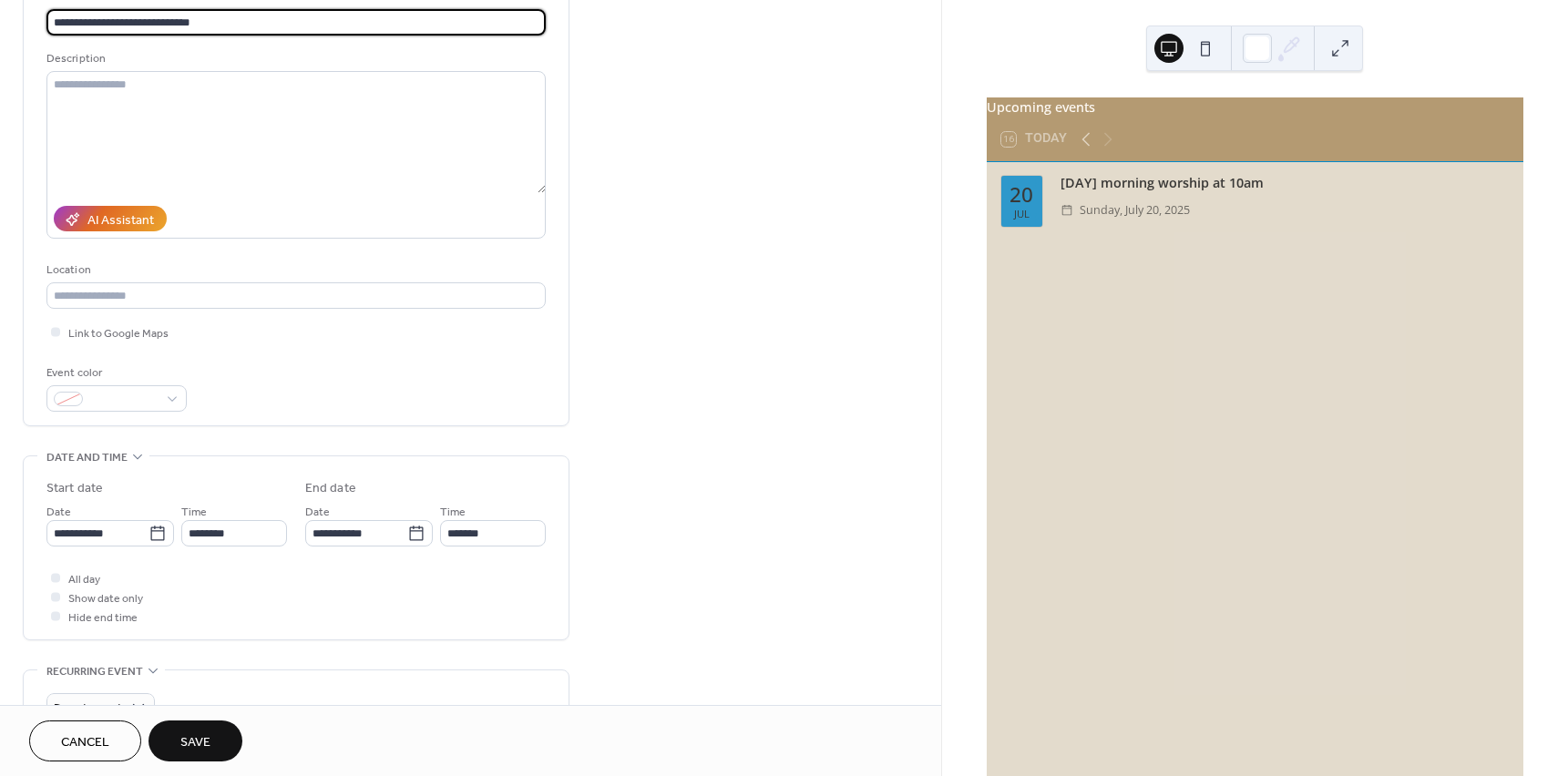scroll, scrollTop: 182, scrollLeft: 0, axis: vertical 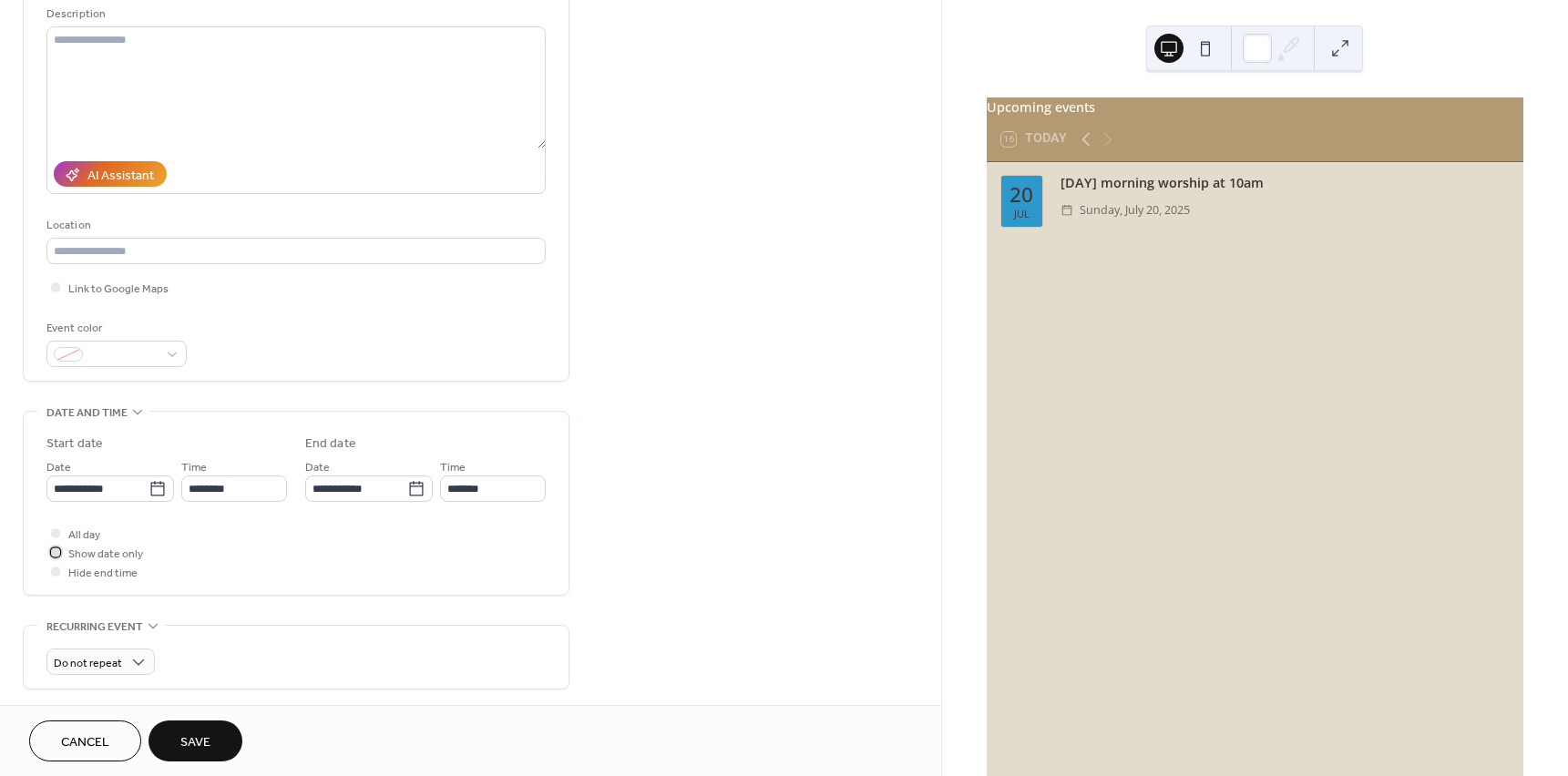 click on "Show date only" at bounding box center (106, 554) 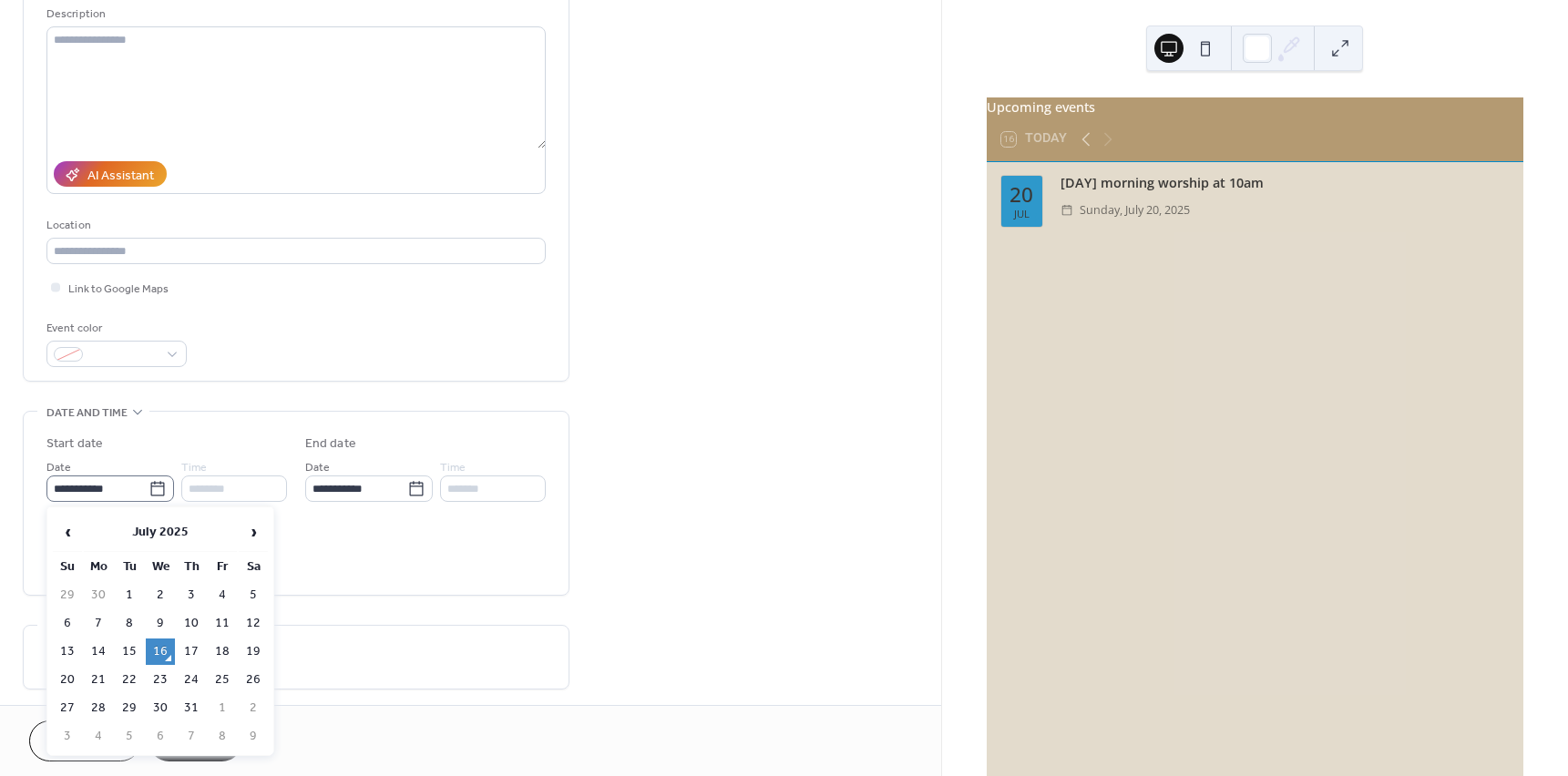click 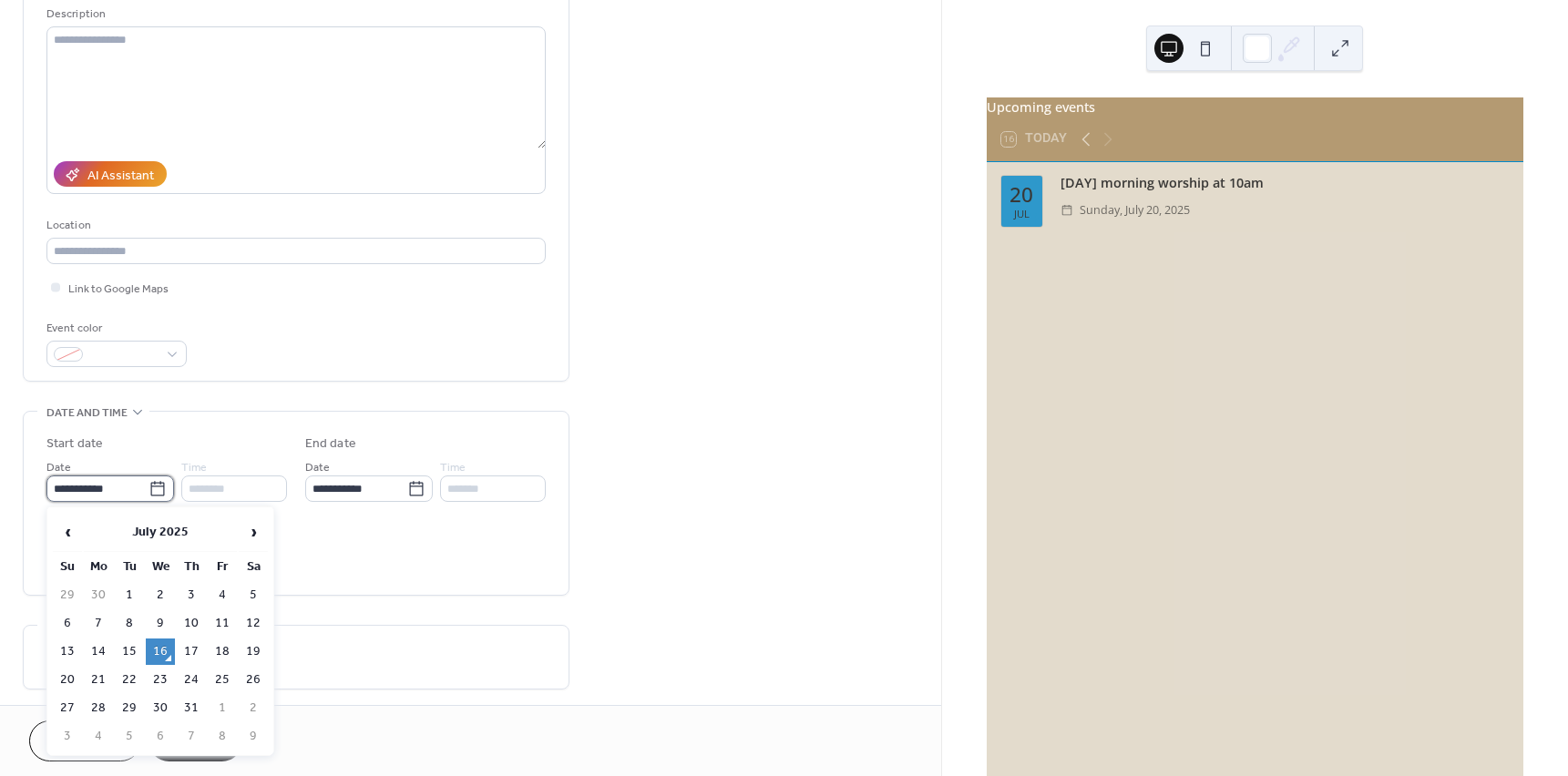 click on "**********" at bounding box center (97, 488) 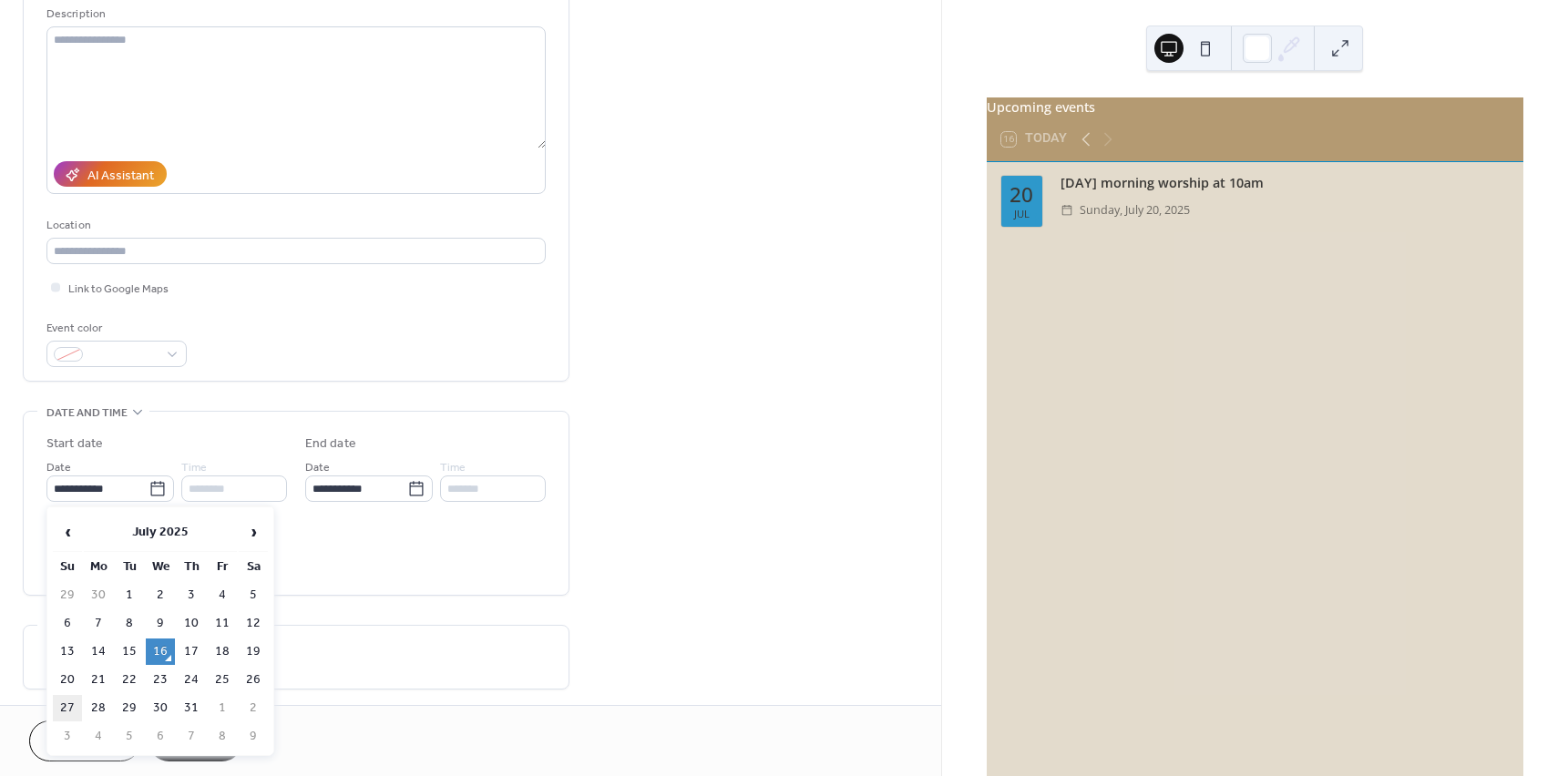 click on "27" at bounding box center [67, 708] 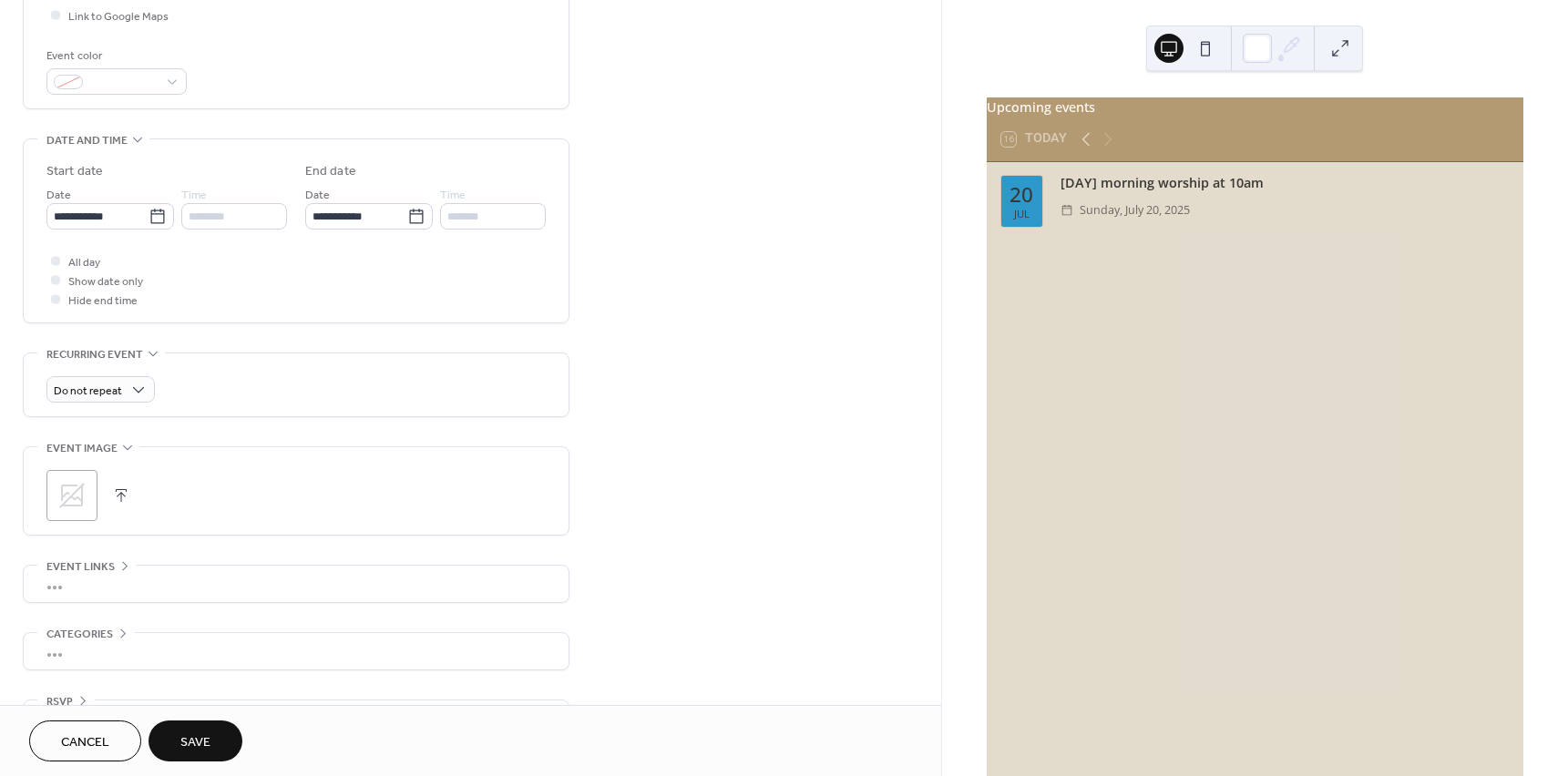 scroll, scrollTop: 455, scrollLeft: 0, axis: vertical 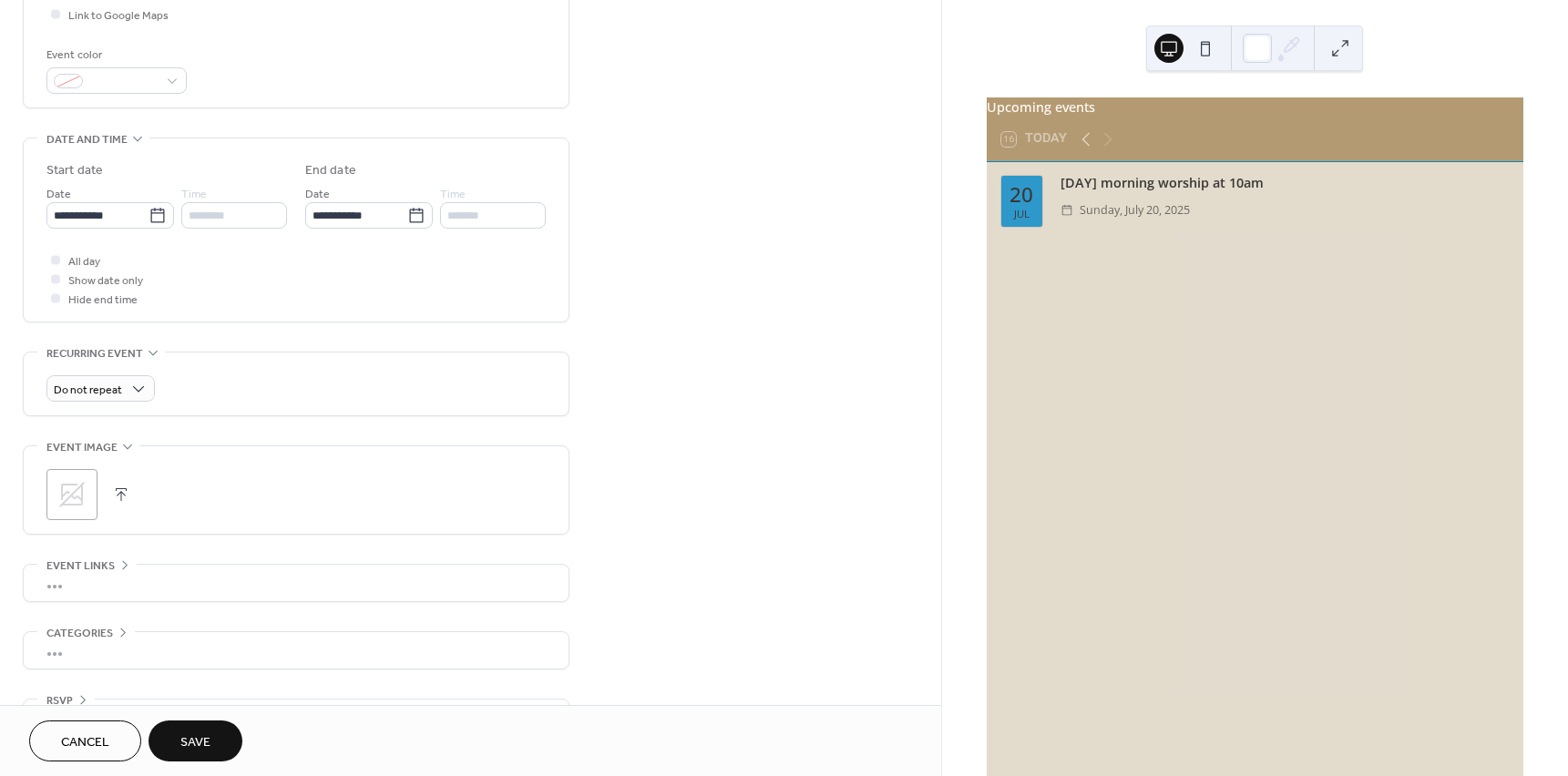 click on "Save" at bounding box center (195, 742) 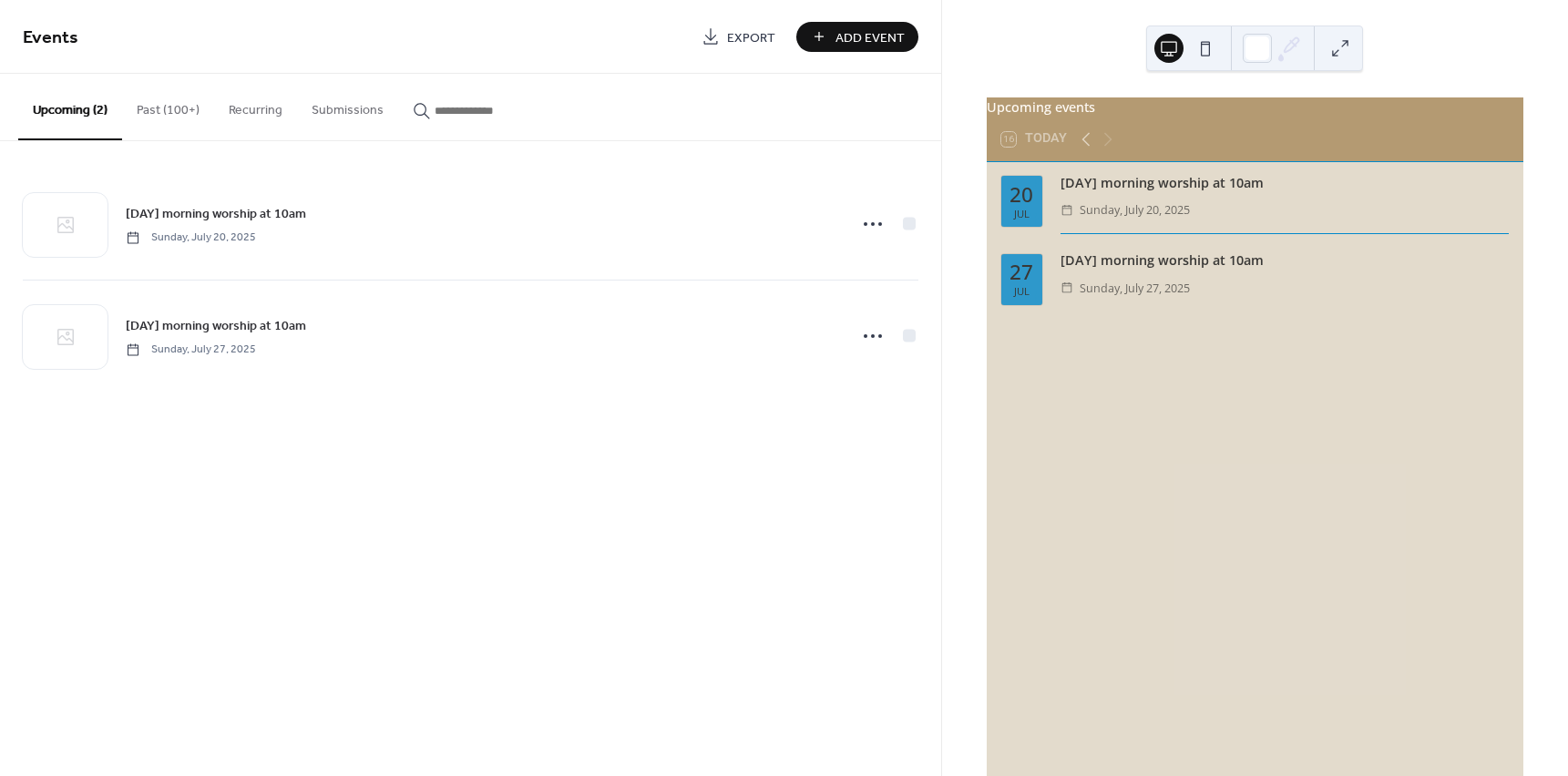 click on "Add Event" at bounding box center (870, 37) 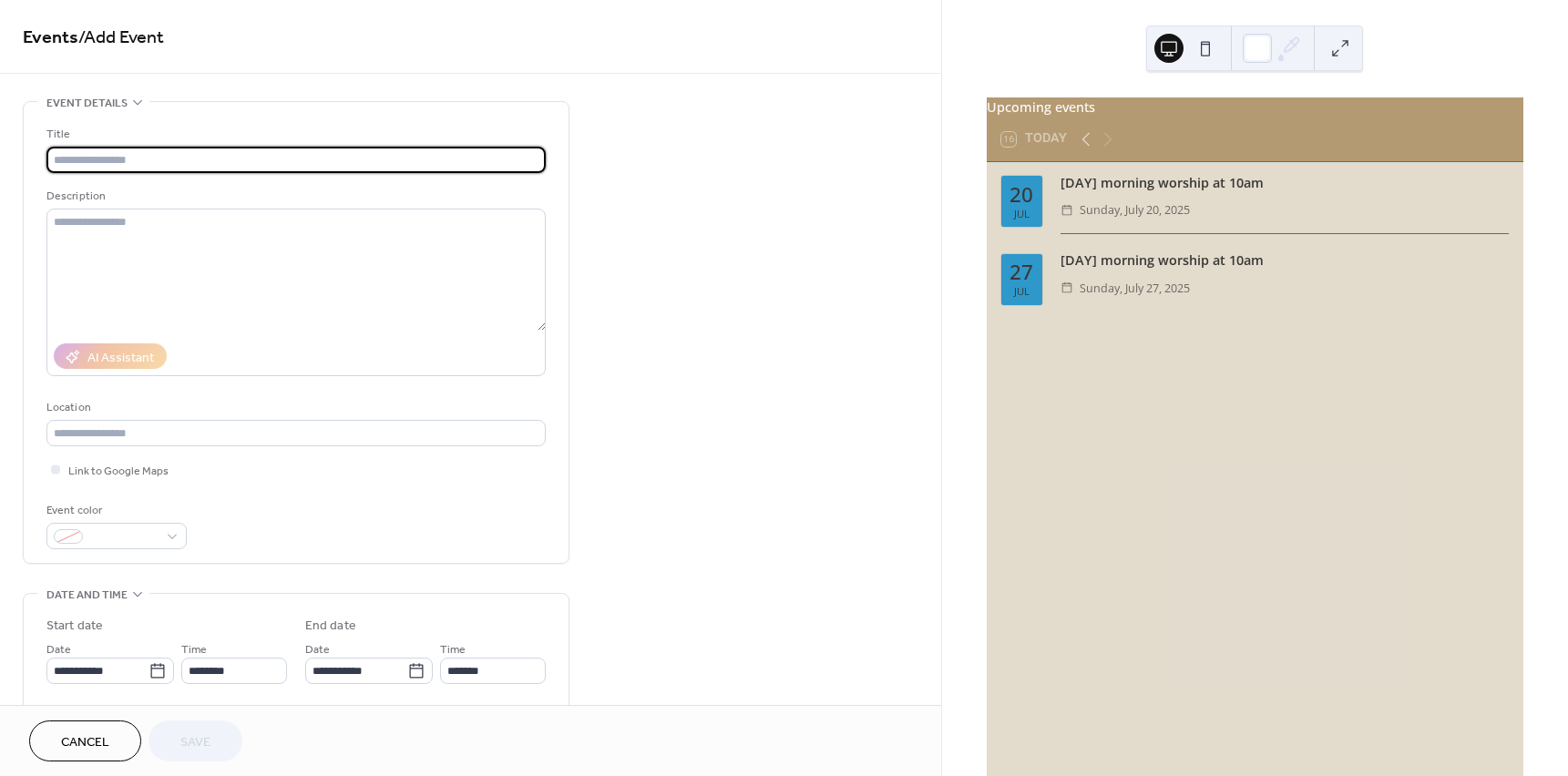 click at bounding box center (296, 159) 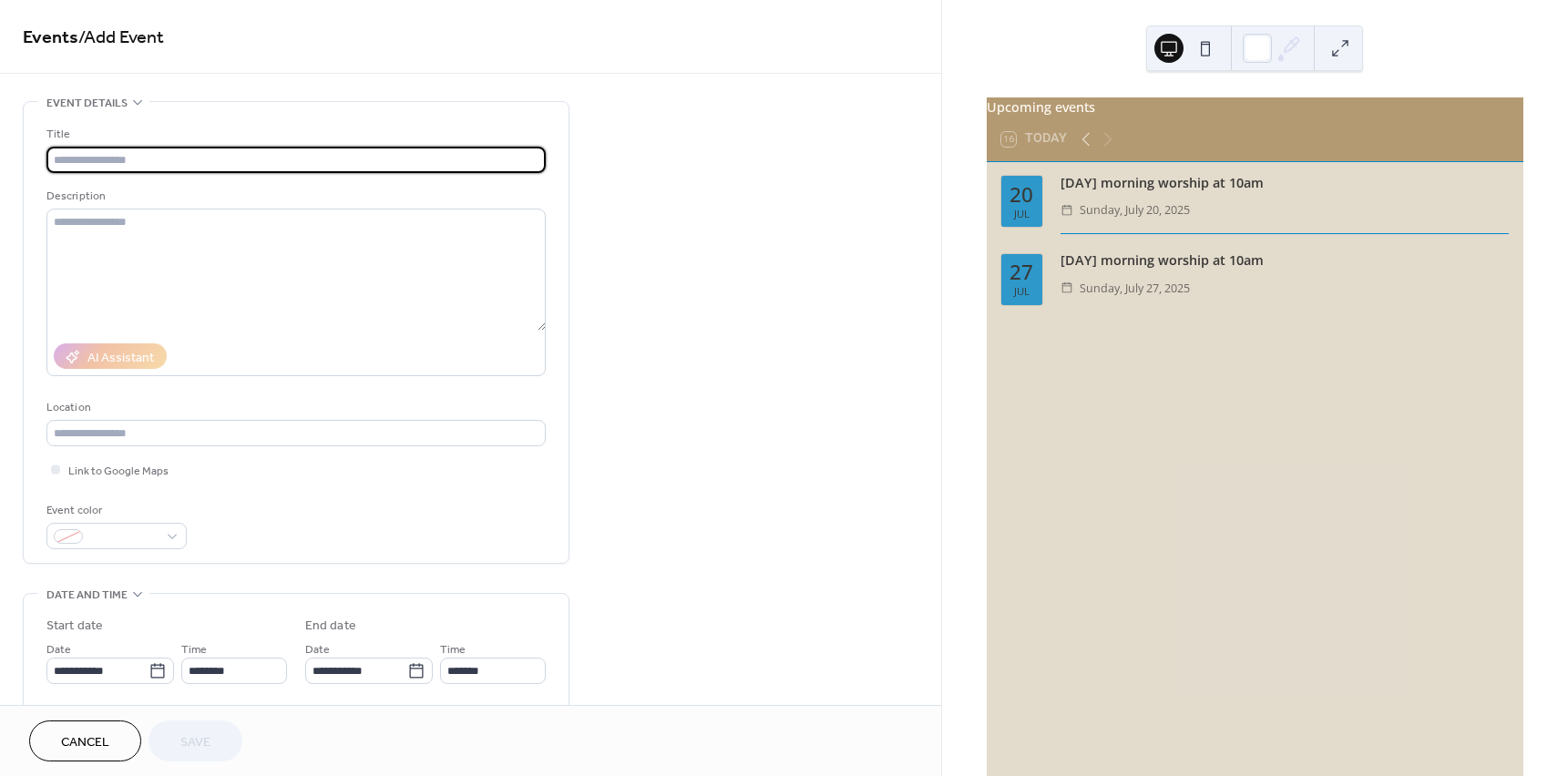 type on "**********" 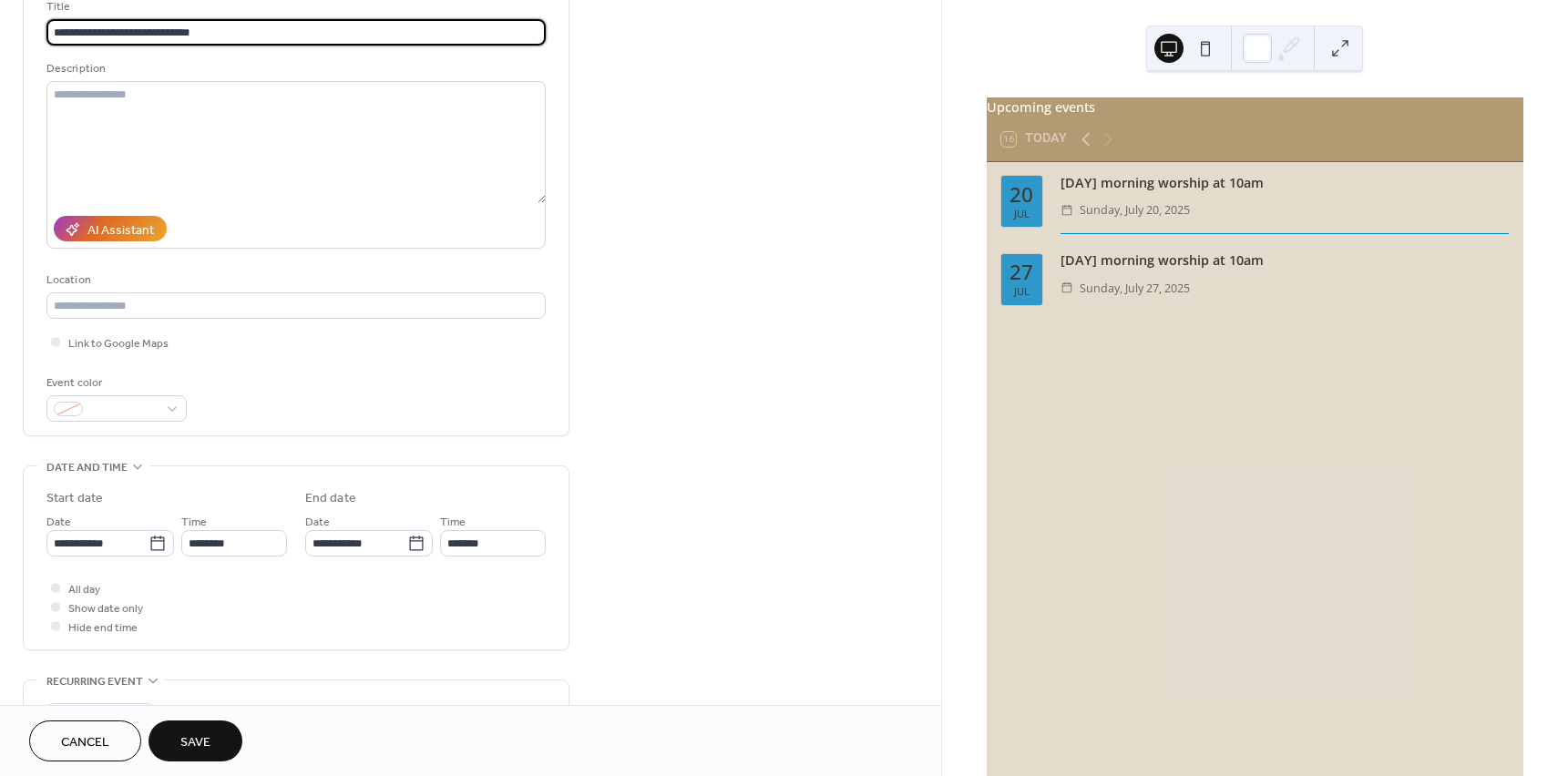 scroll, scrollTop: 273, scrollLeft: 0, axis: vertical 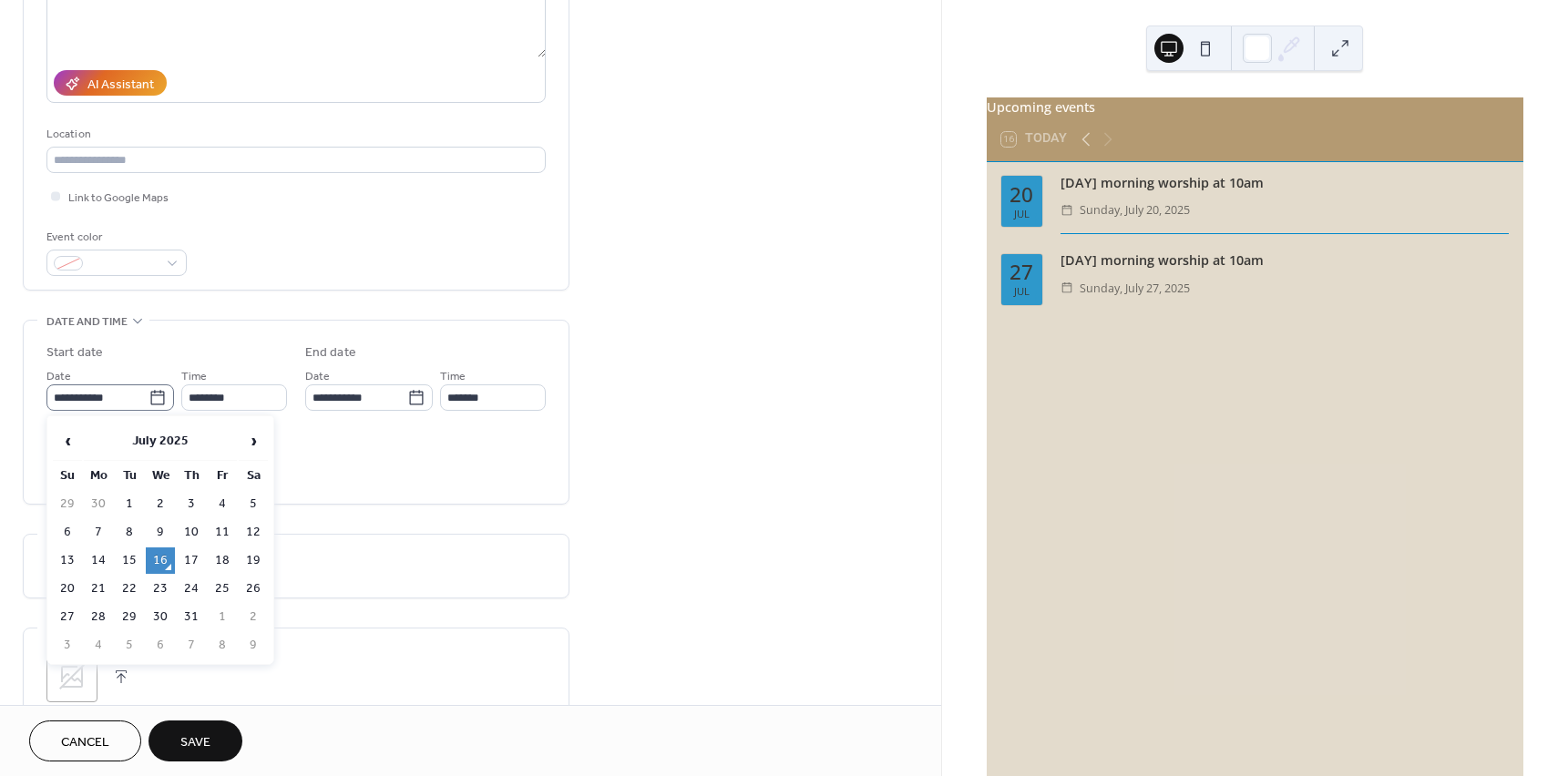 click 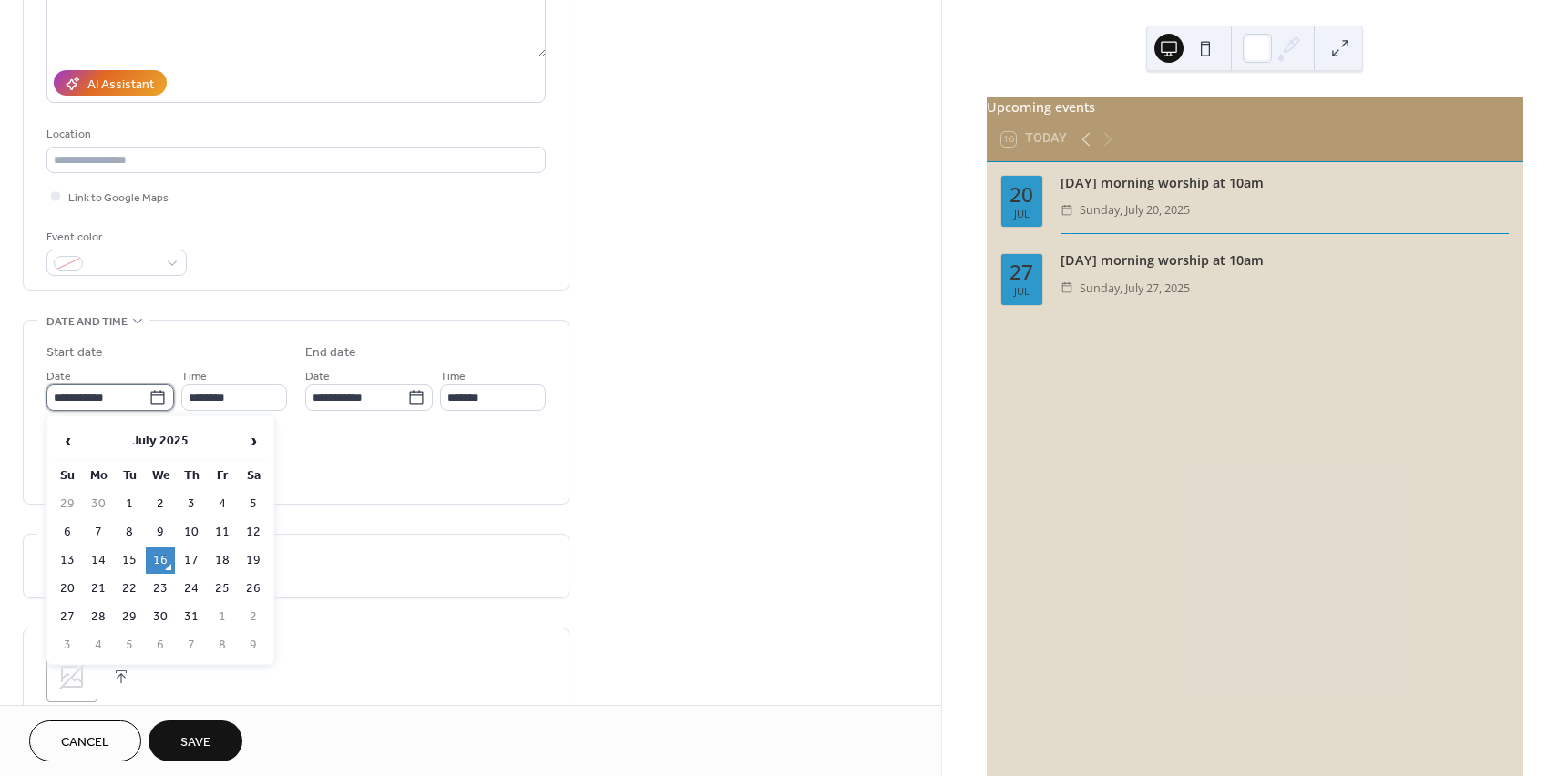 click on "**********" at bounding box center (97, 397) 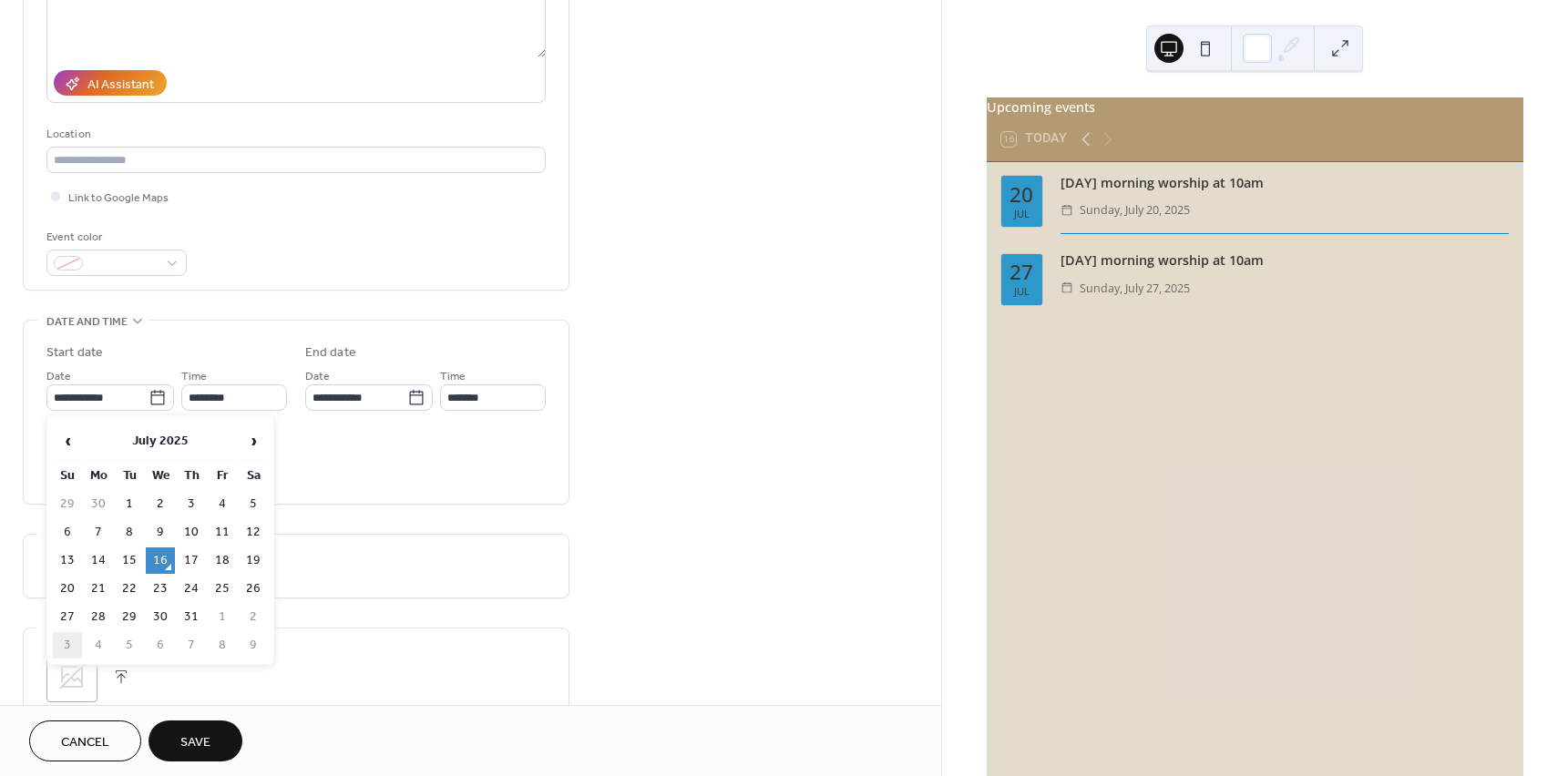 click on "3" at bounding box center [67, 645] 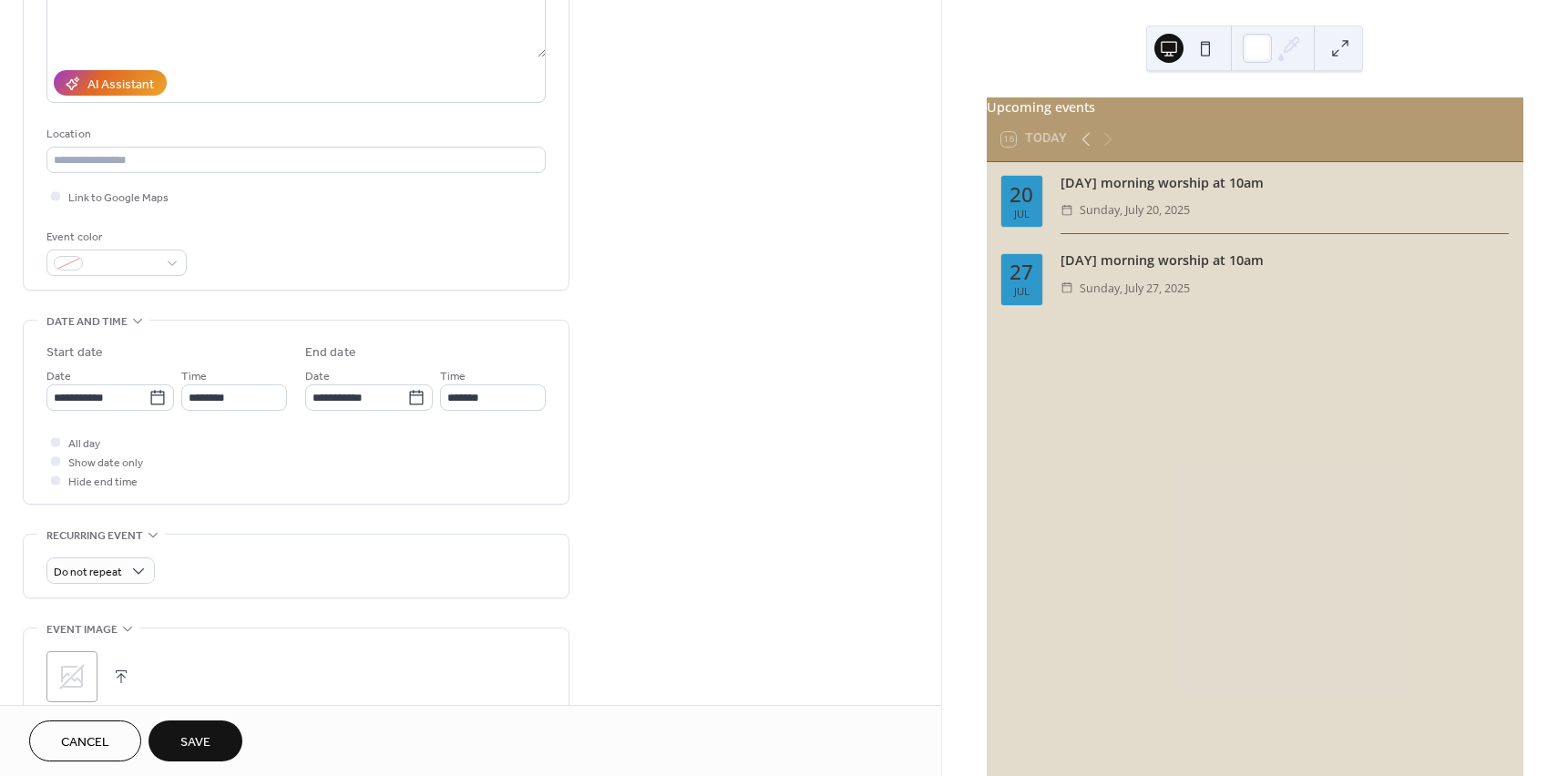 click on "Save" at bounding box center [195, 742] 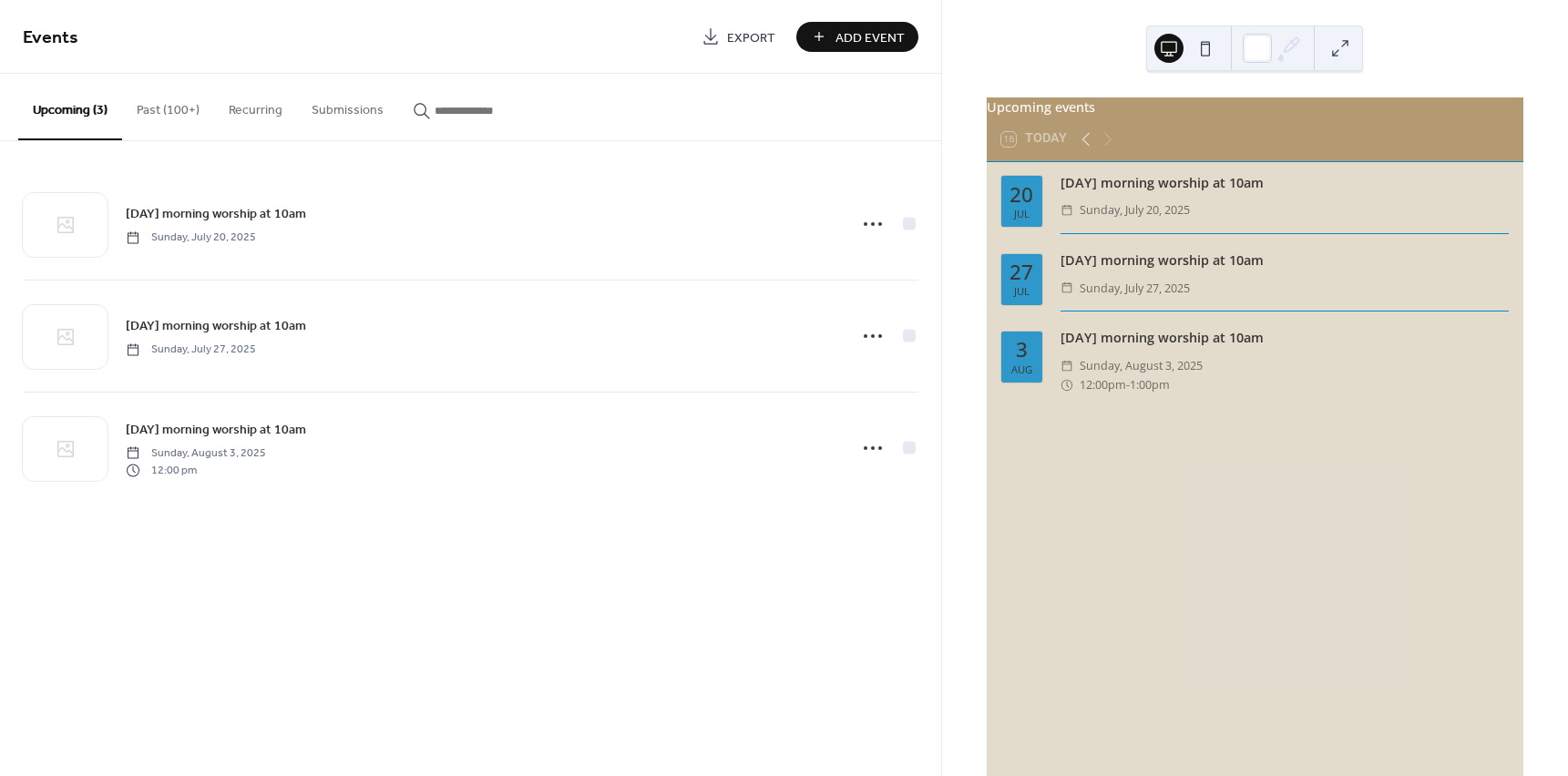 click on "Add Event" at bounding box center [870, 37] 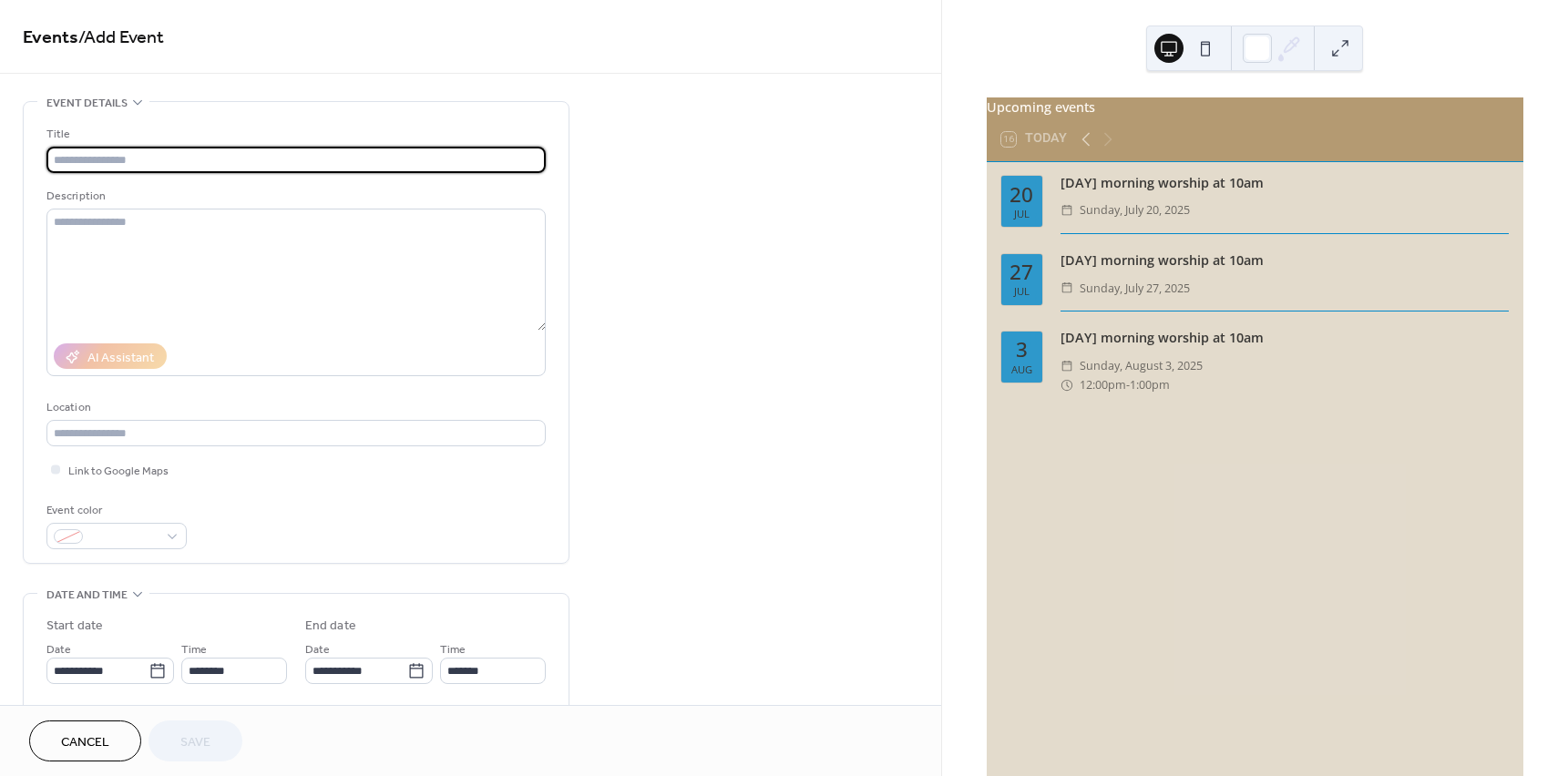 click at bounding box center [296, 159] 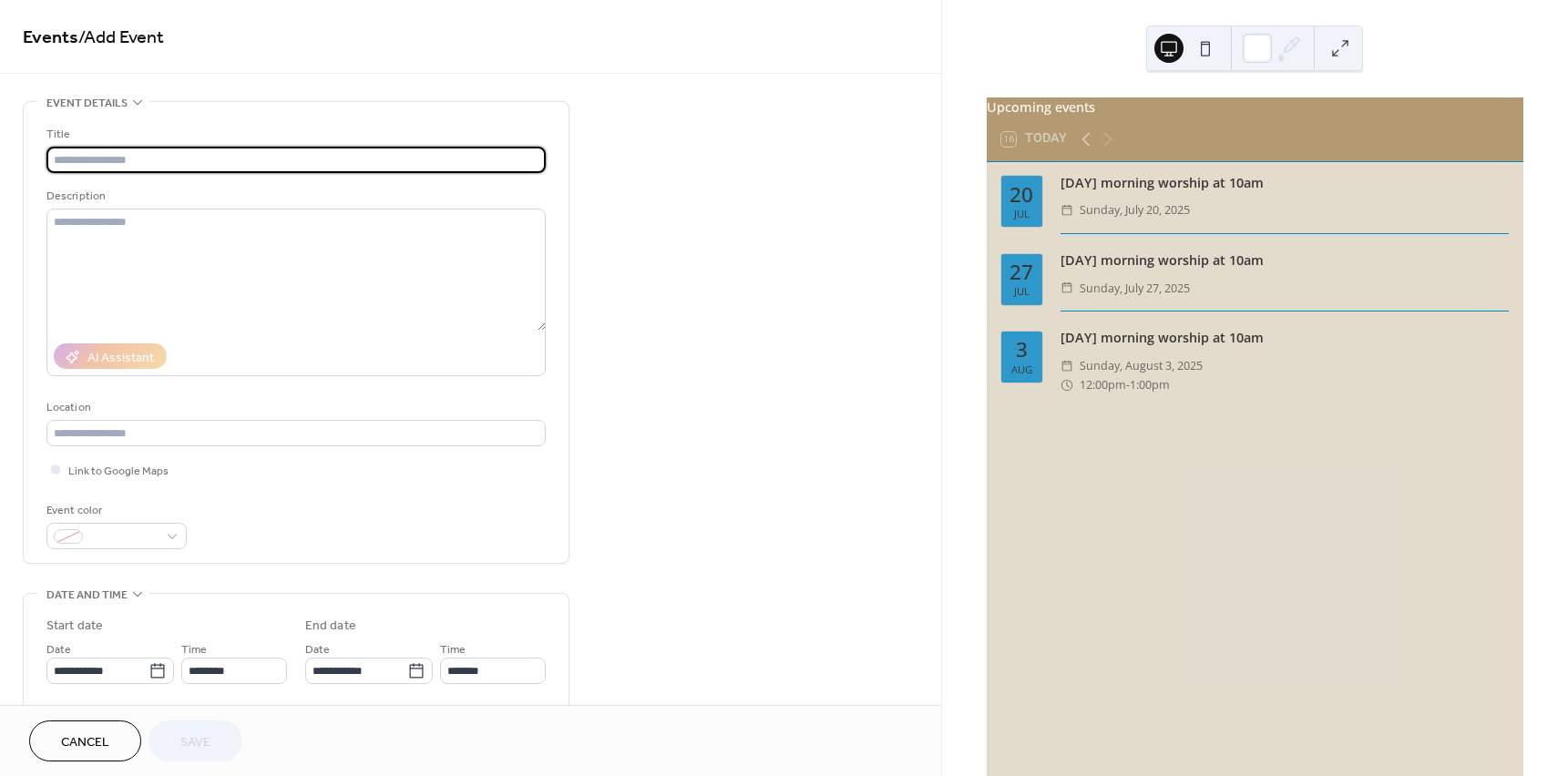 type on "**********" 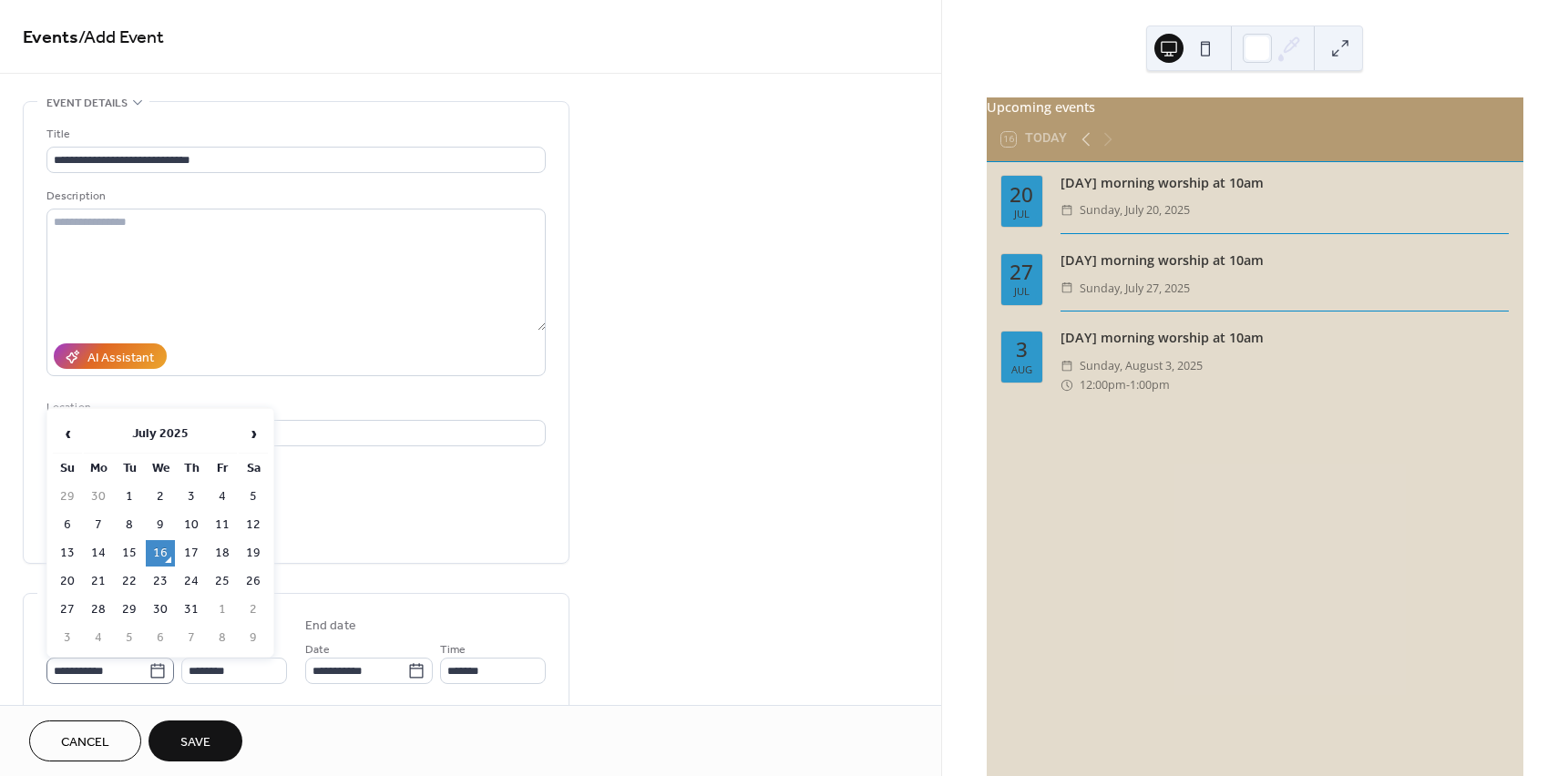 click 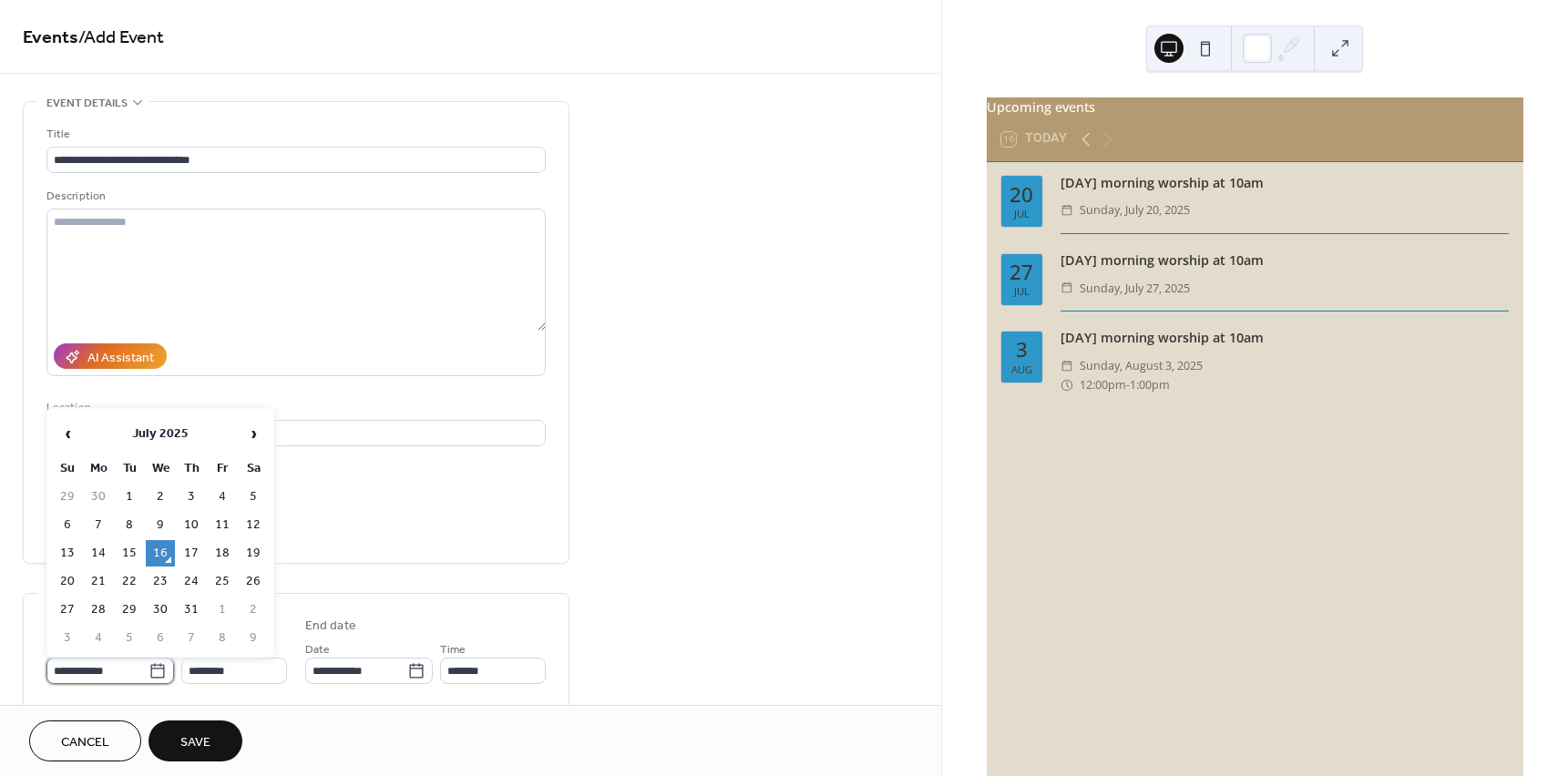 click on "**********" at bounding box center [97, 670] 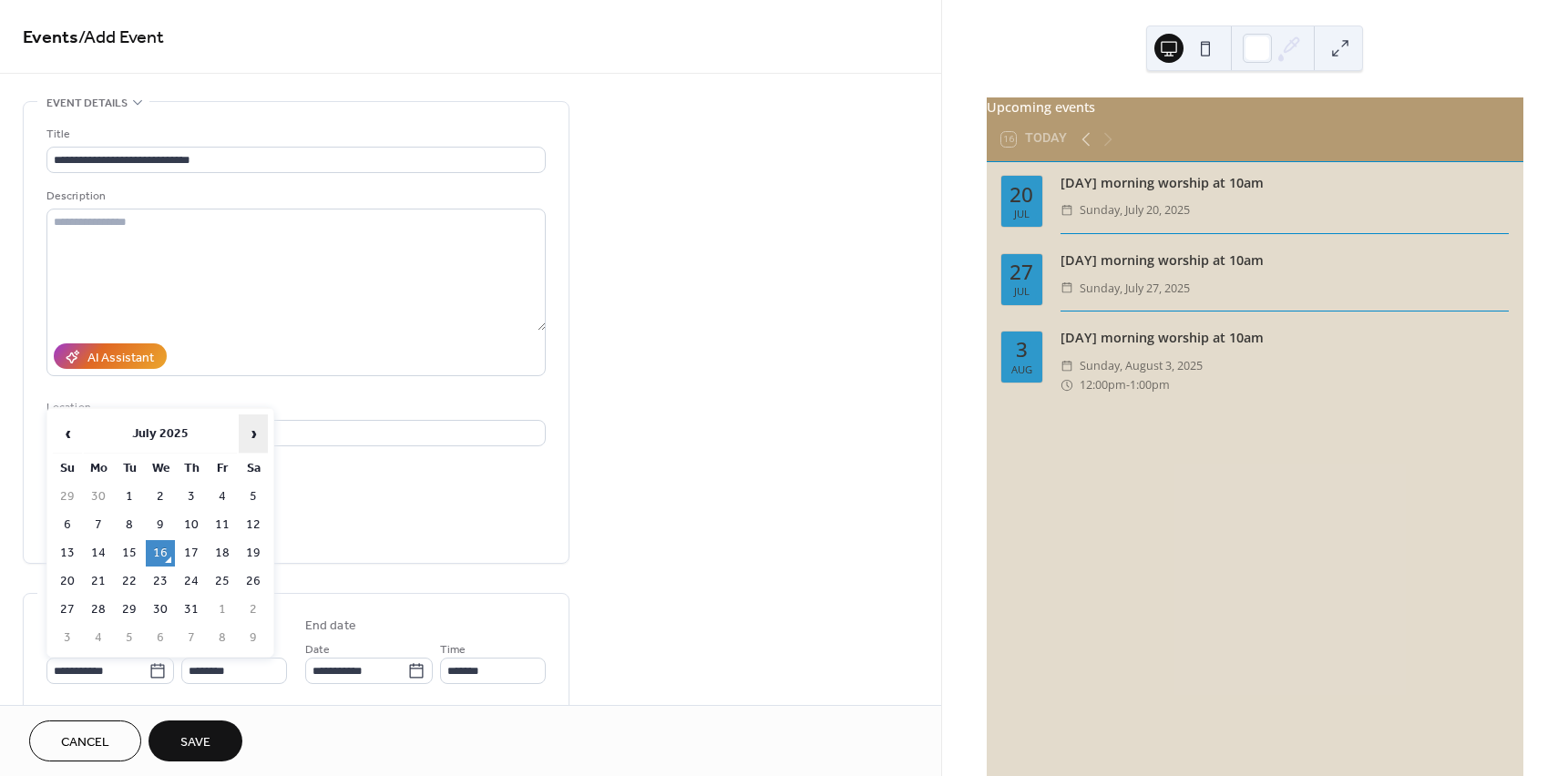 click on "›" at bounding box center [253, 434] 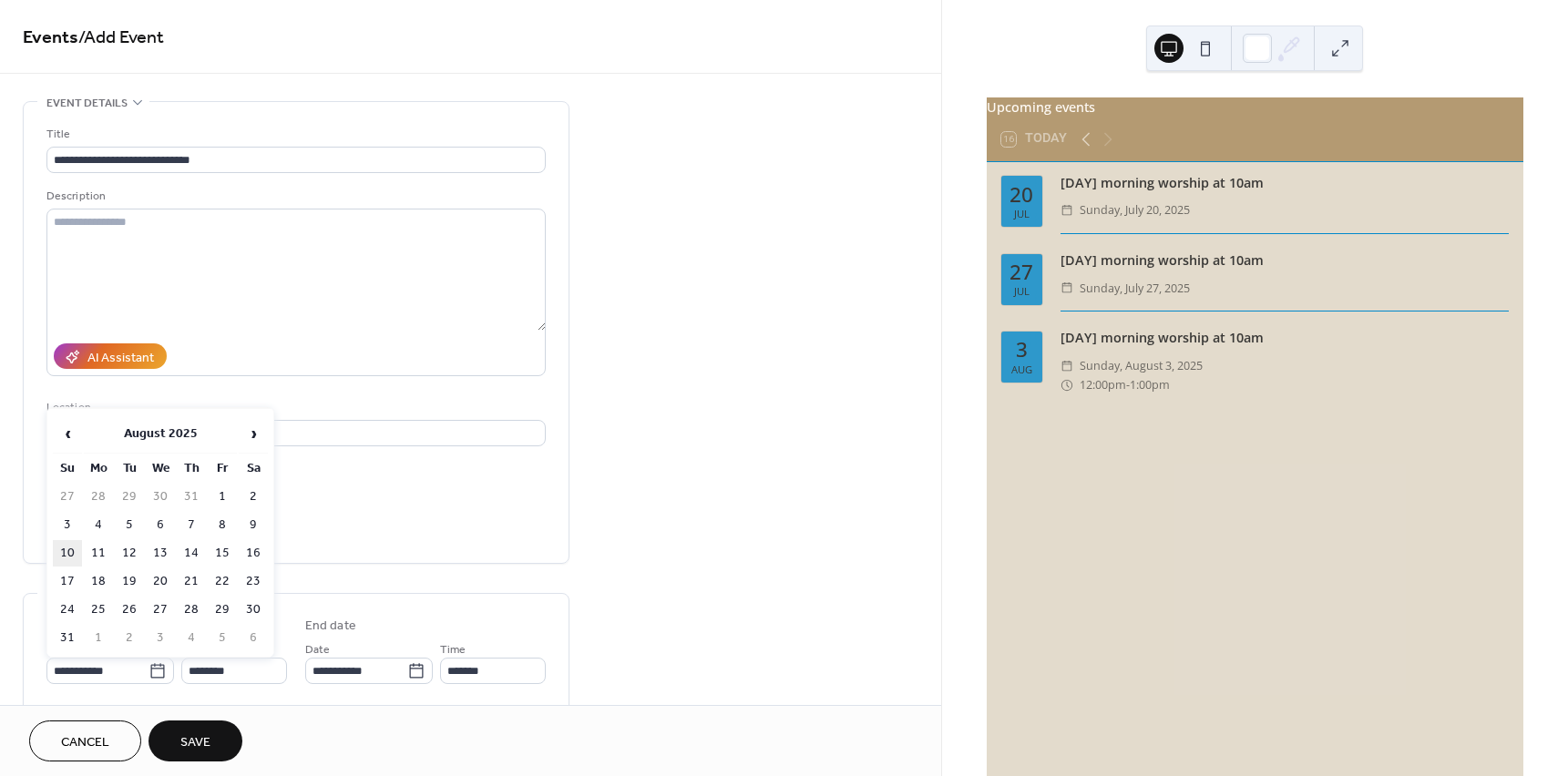 click on "10" at bounding box center [67, 553] 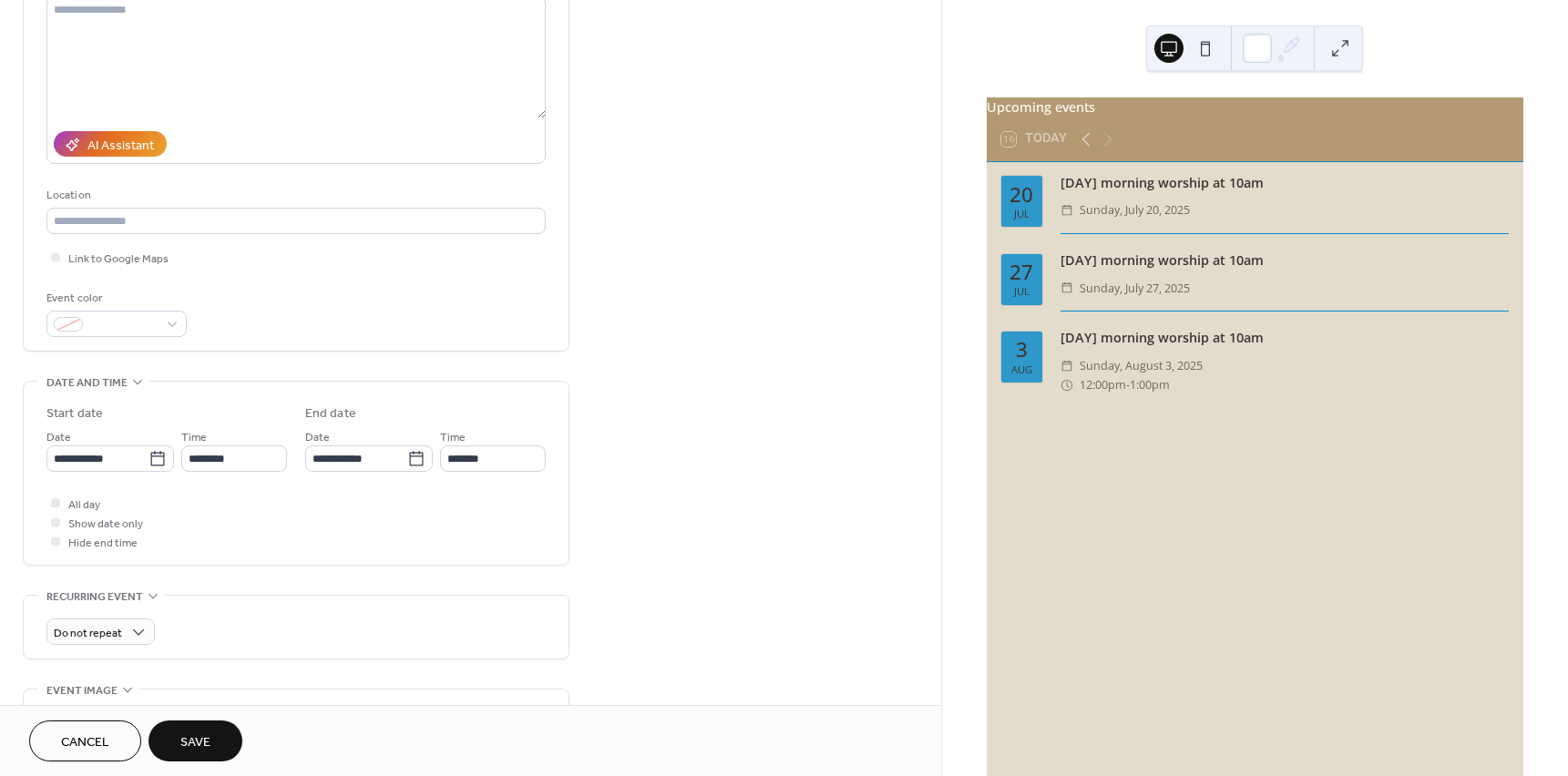 scroll, scrollTop: 364, scrollLeft: 0, axis: vertical 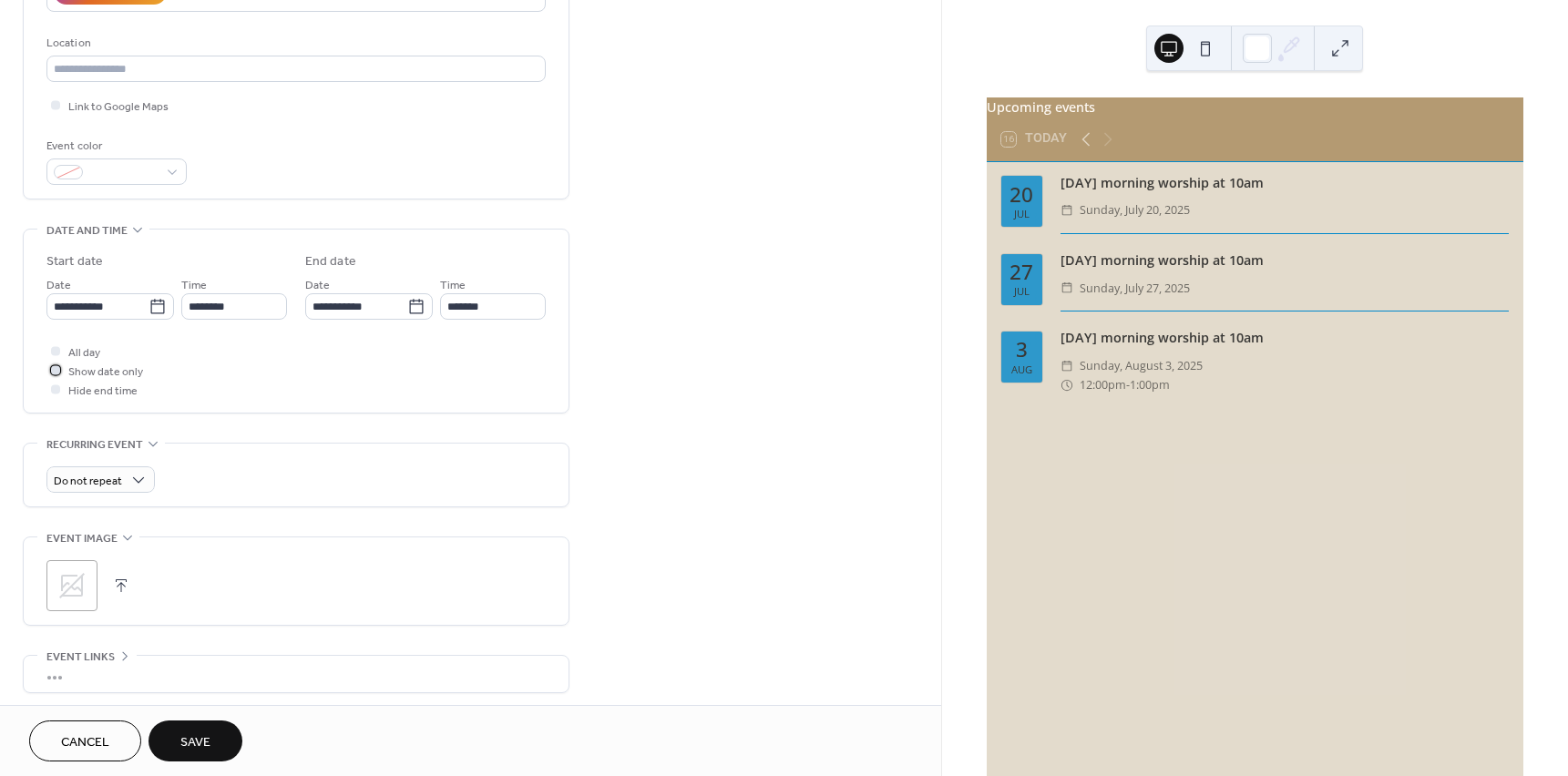 click on "Show date only" at bounding box center (106, 372) 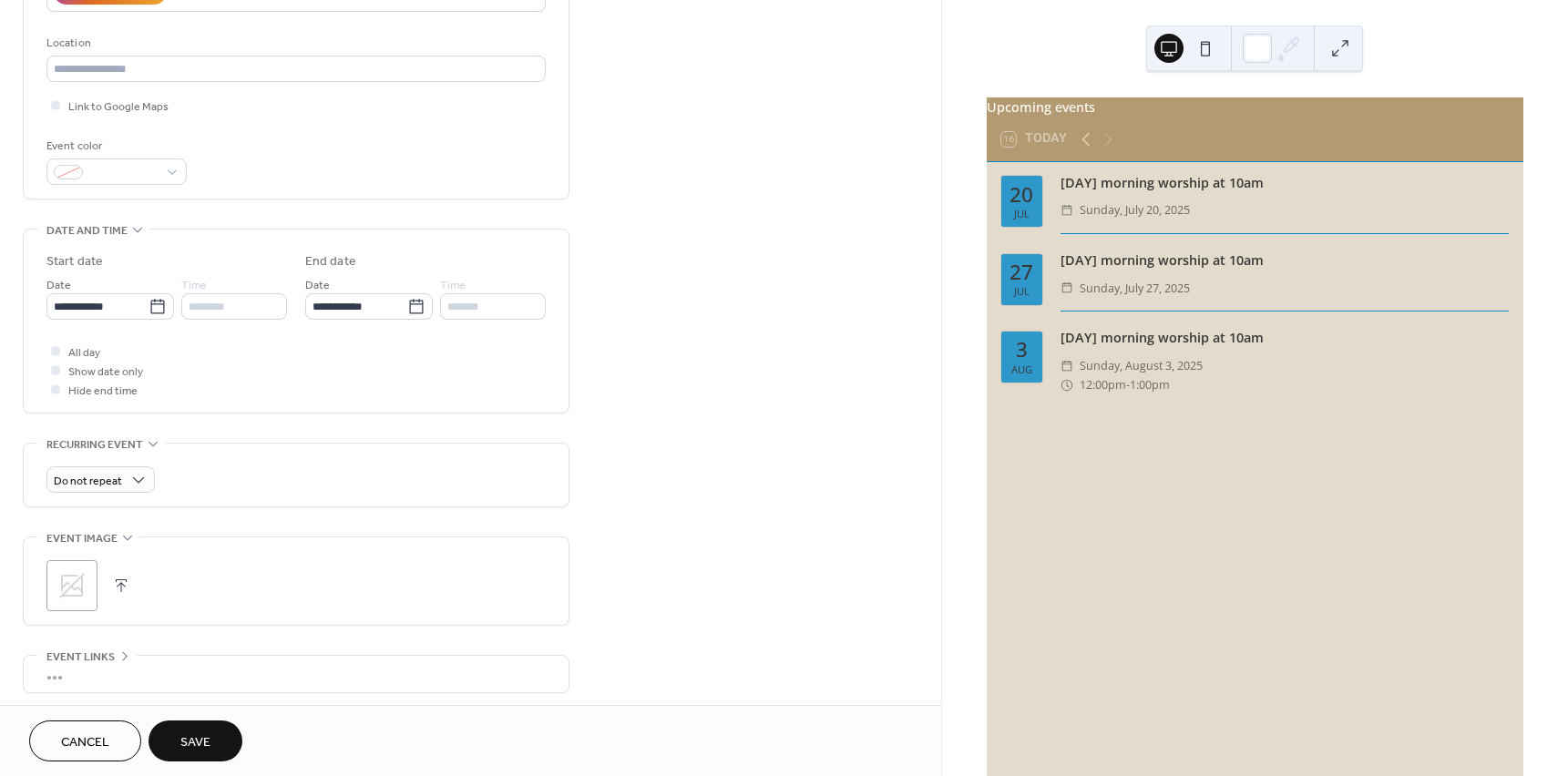 click on "Save" at bounding box center (195, 742) 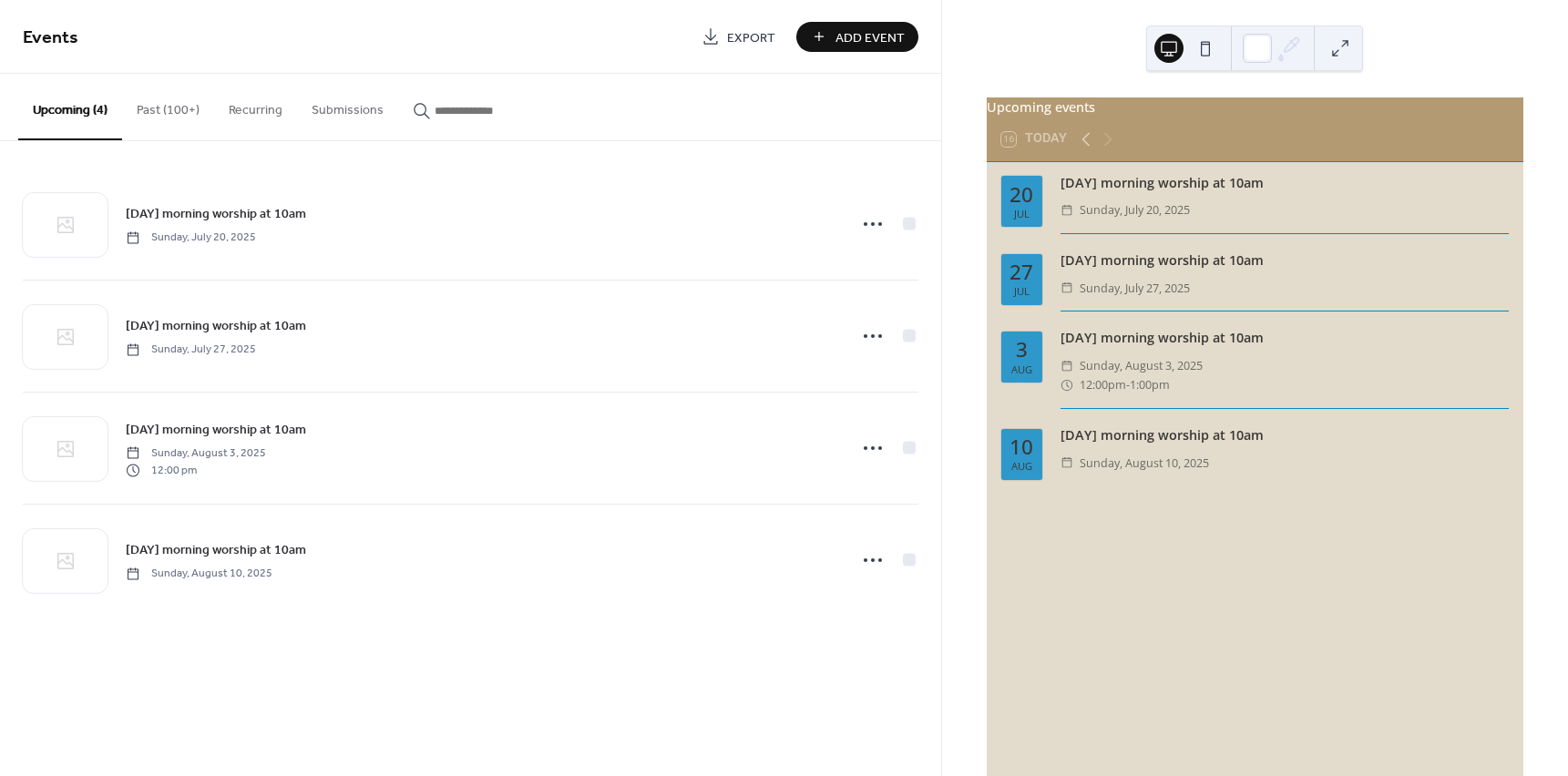 click on "Add Event" at bounding box center [870, 37] 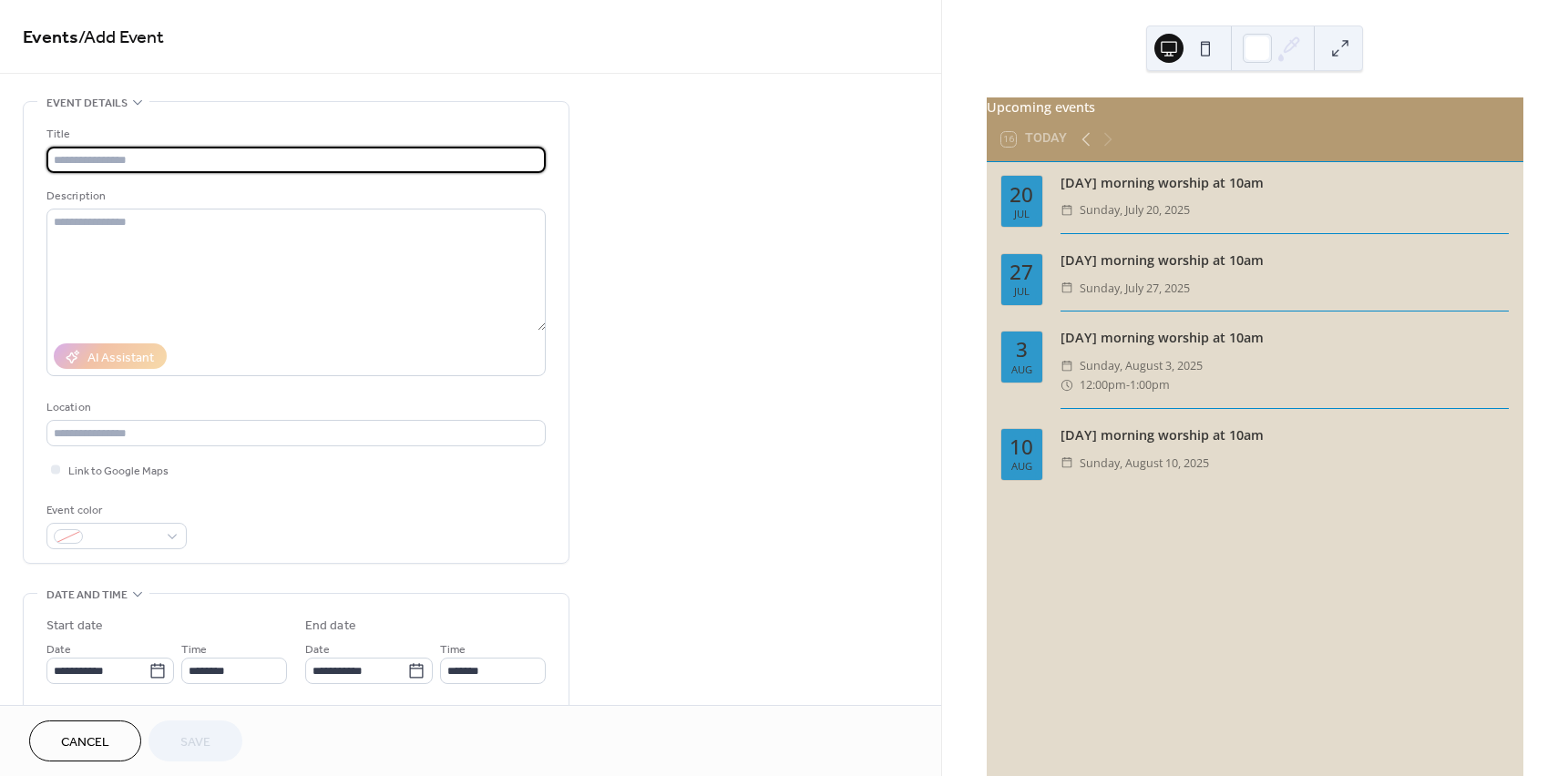 click at bounding box center [296, 159] 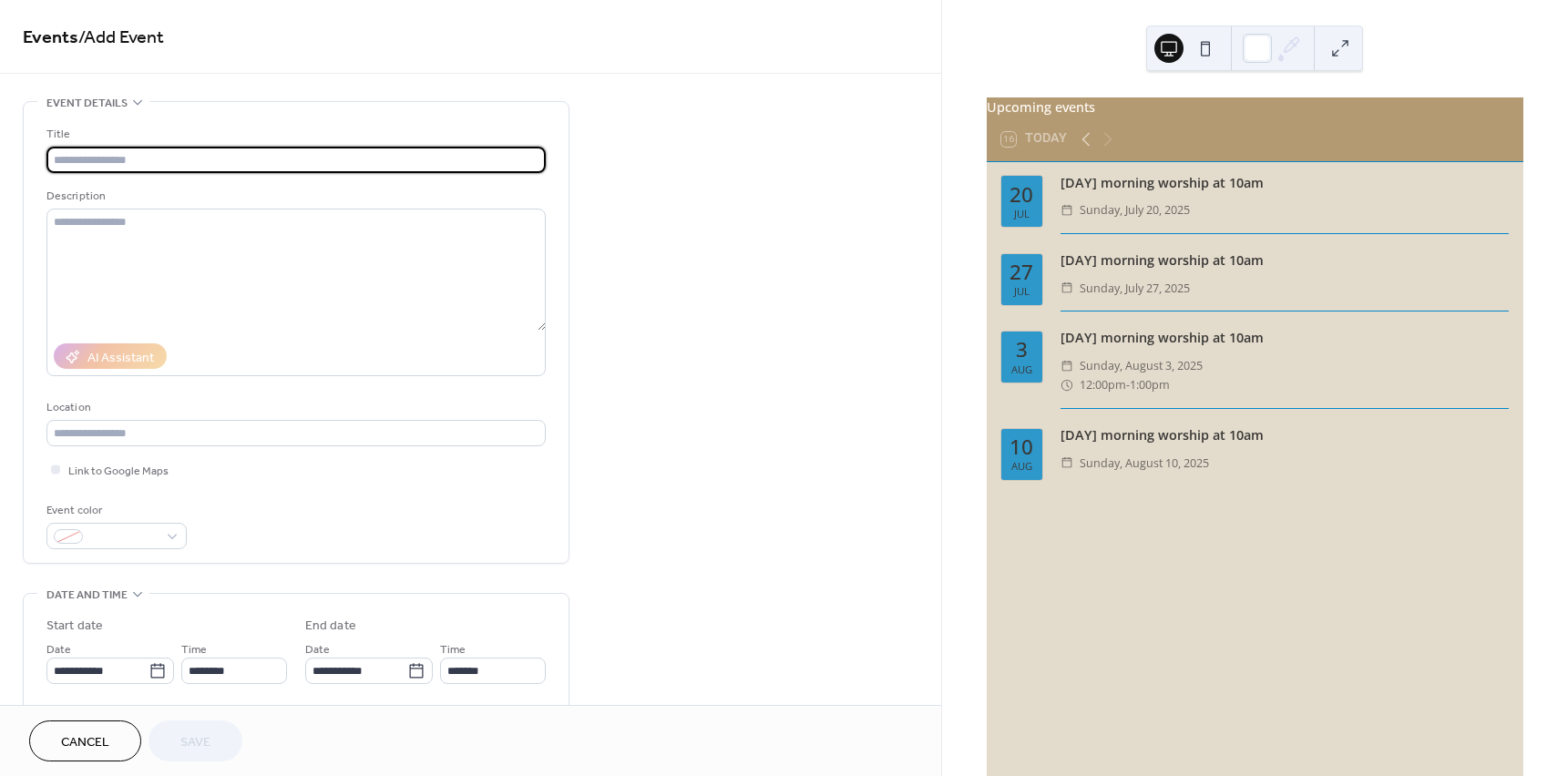 type on "**********" 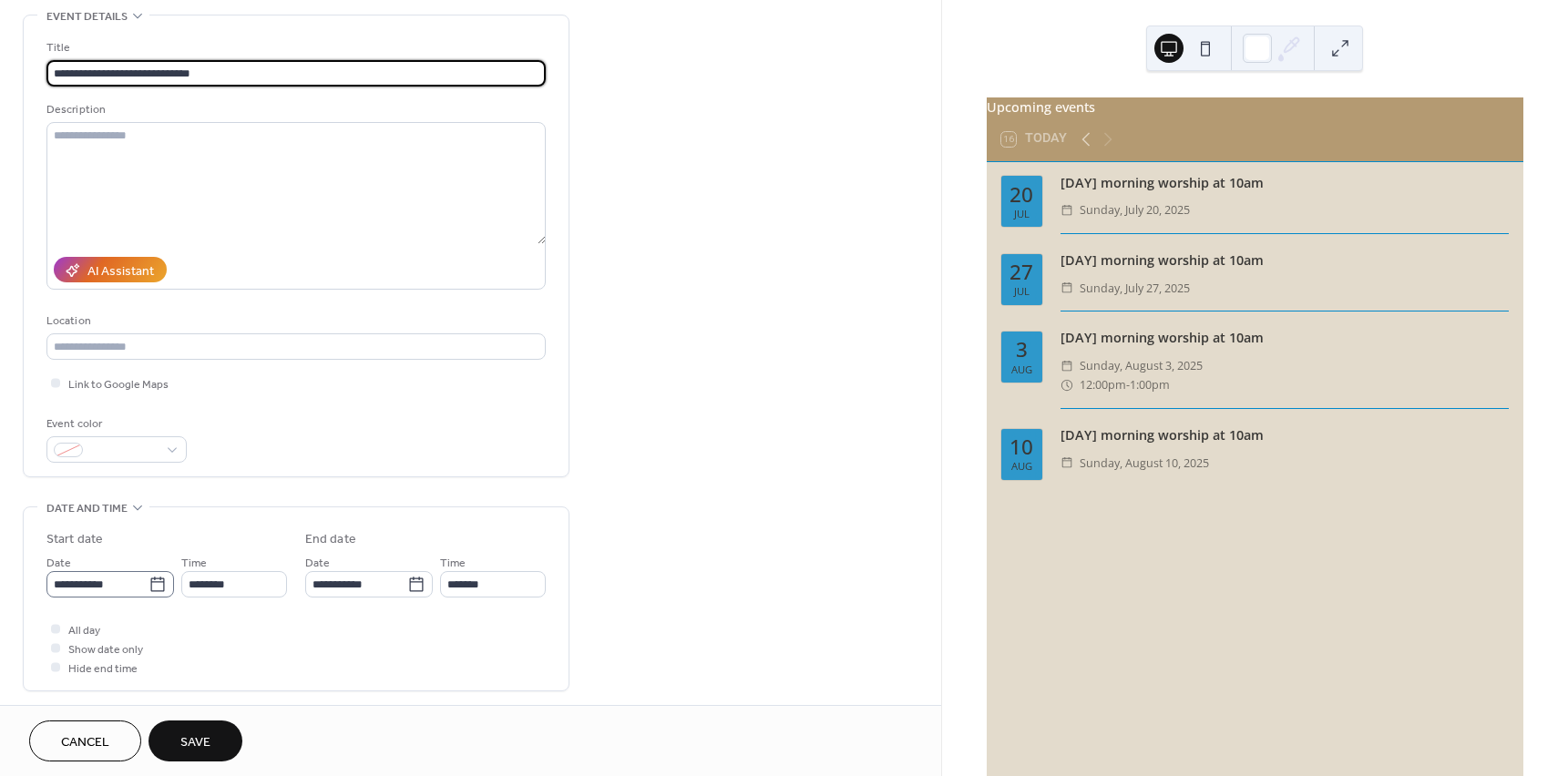 scroll, scrollTop: 91, scrollLeft: 0, axis: vertical 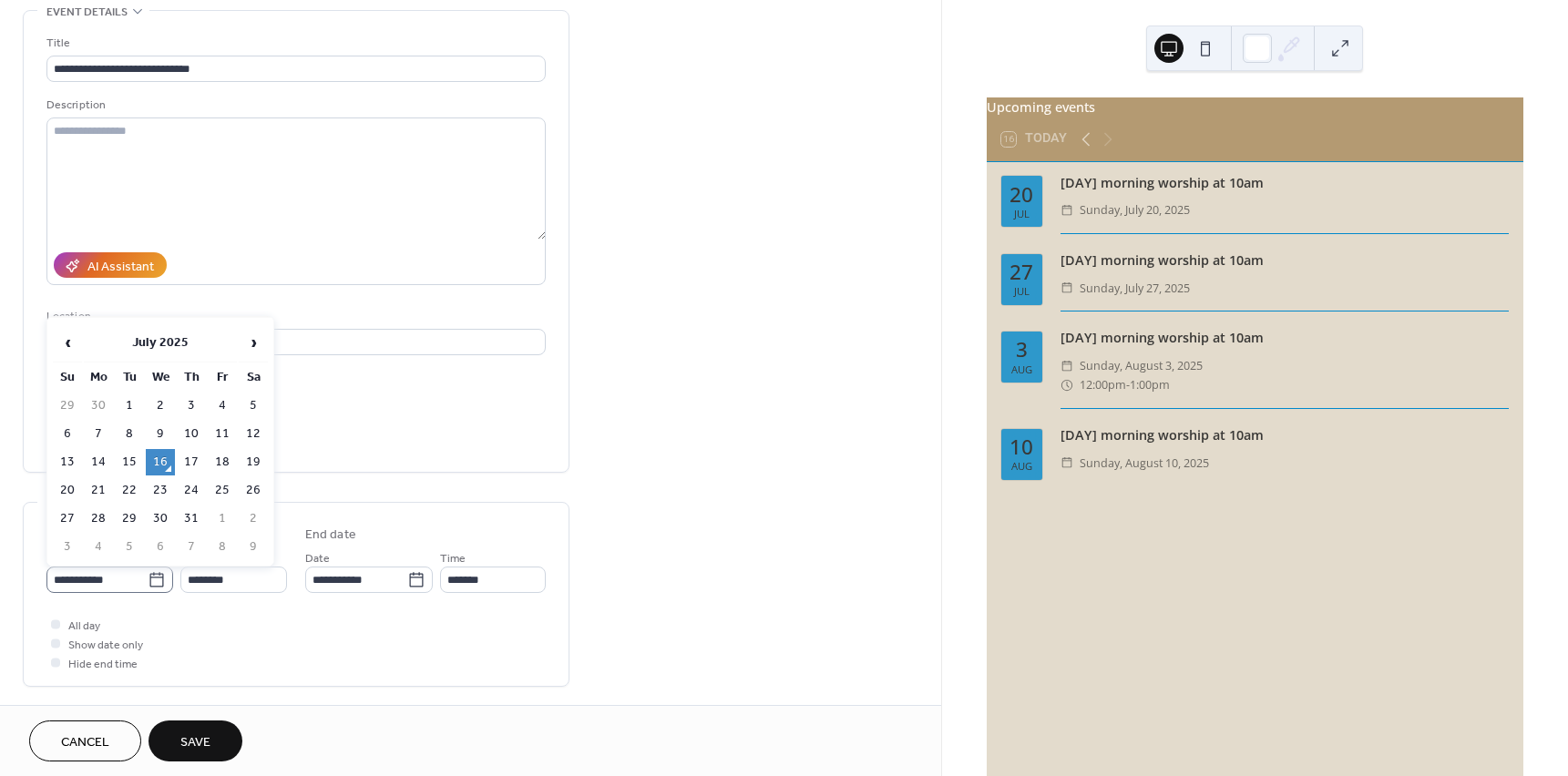 click 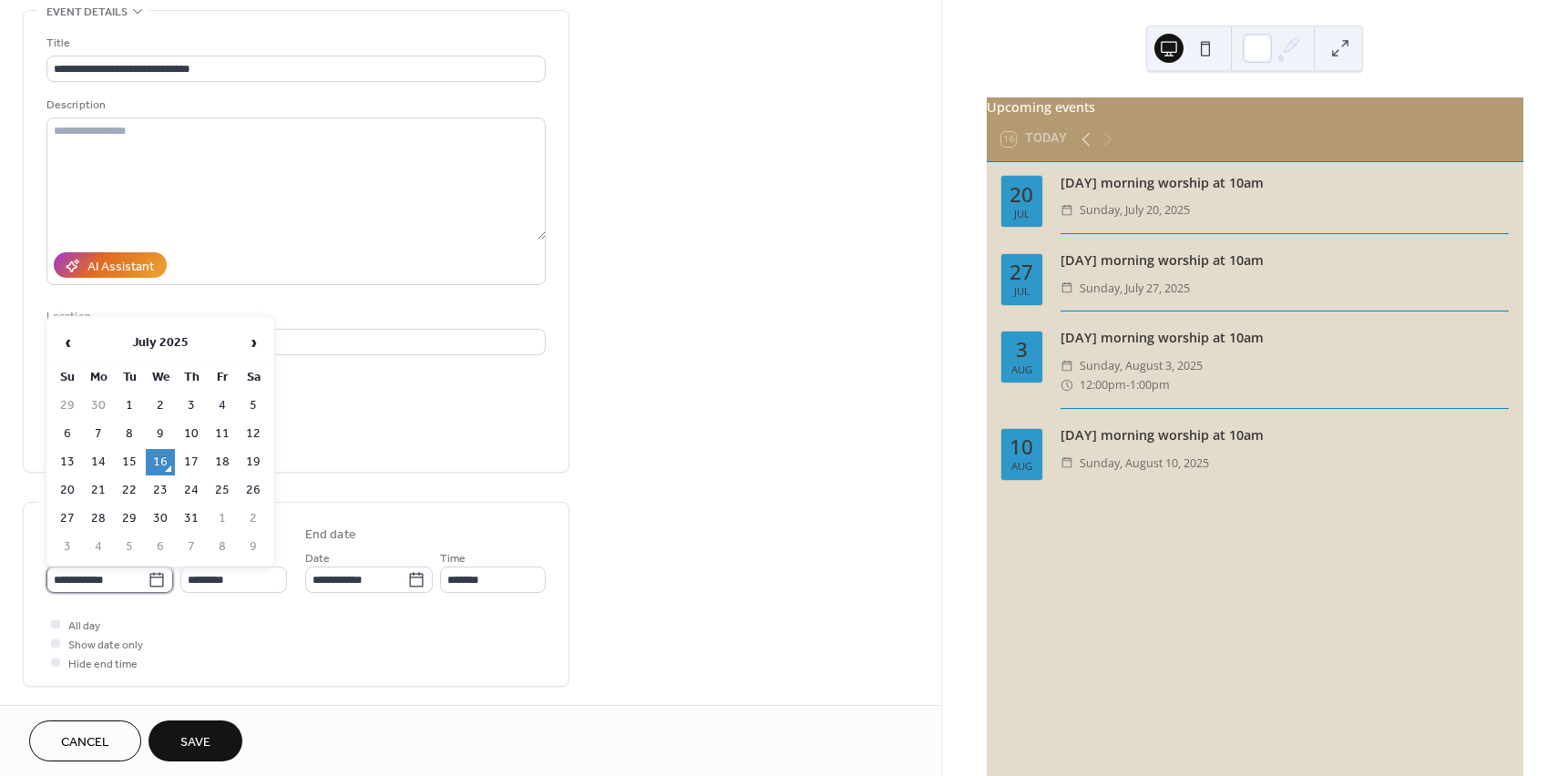 click on "**********" at bounding box center (97, 579) 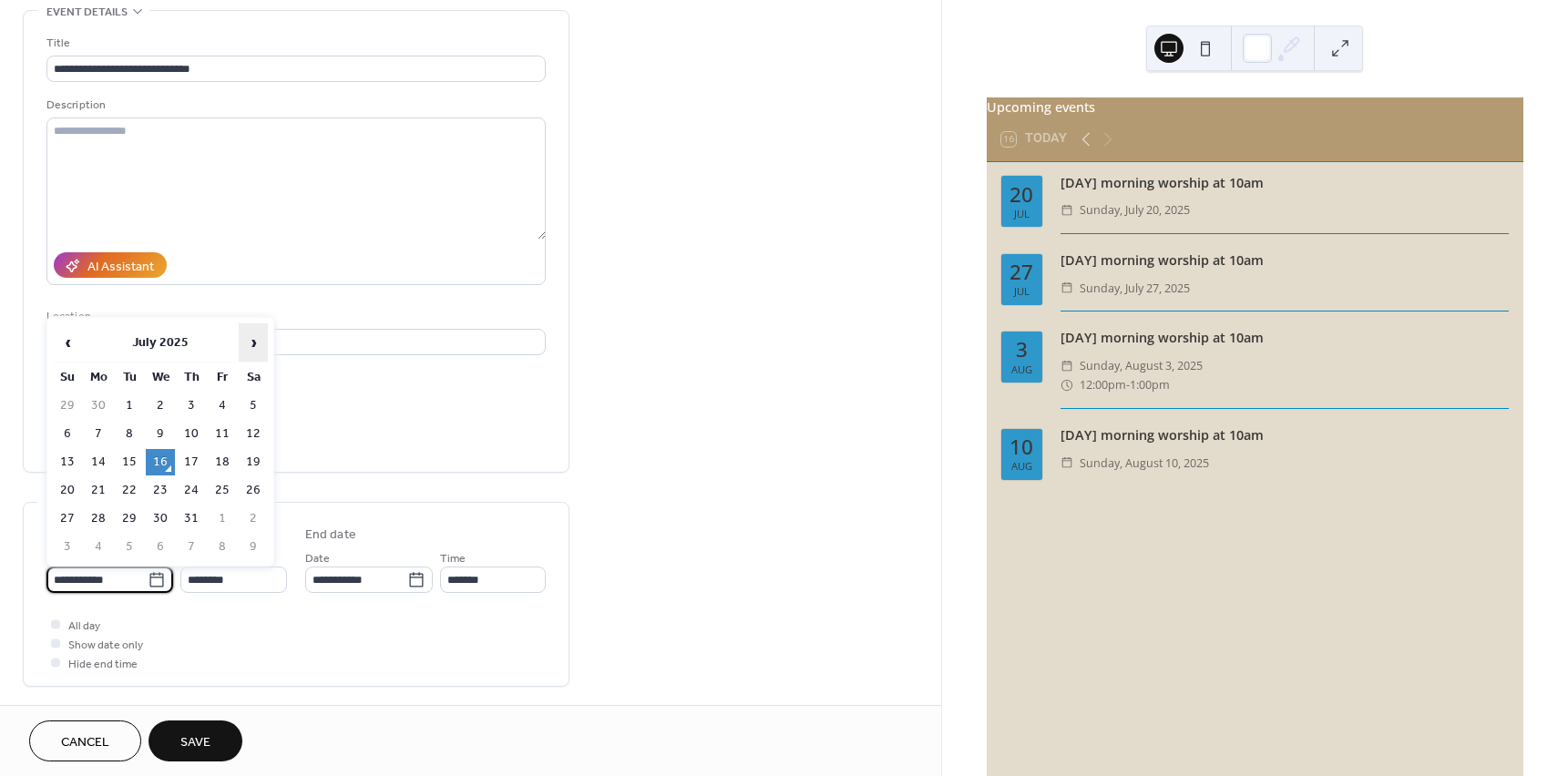 scroll, scrollTop: 0, scrollLeft: 0, axis: both 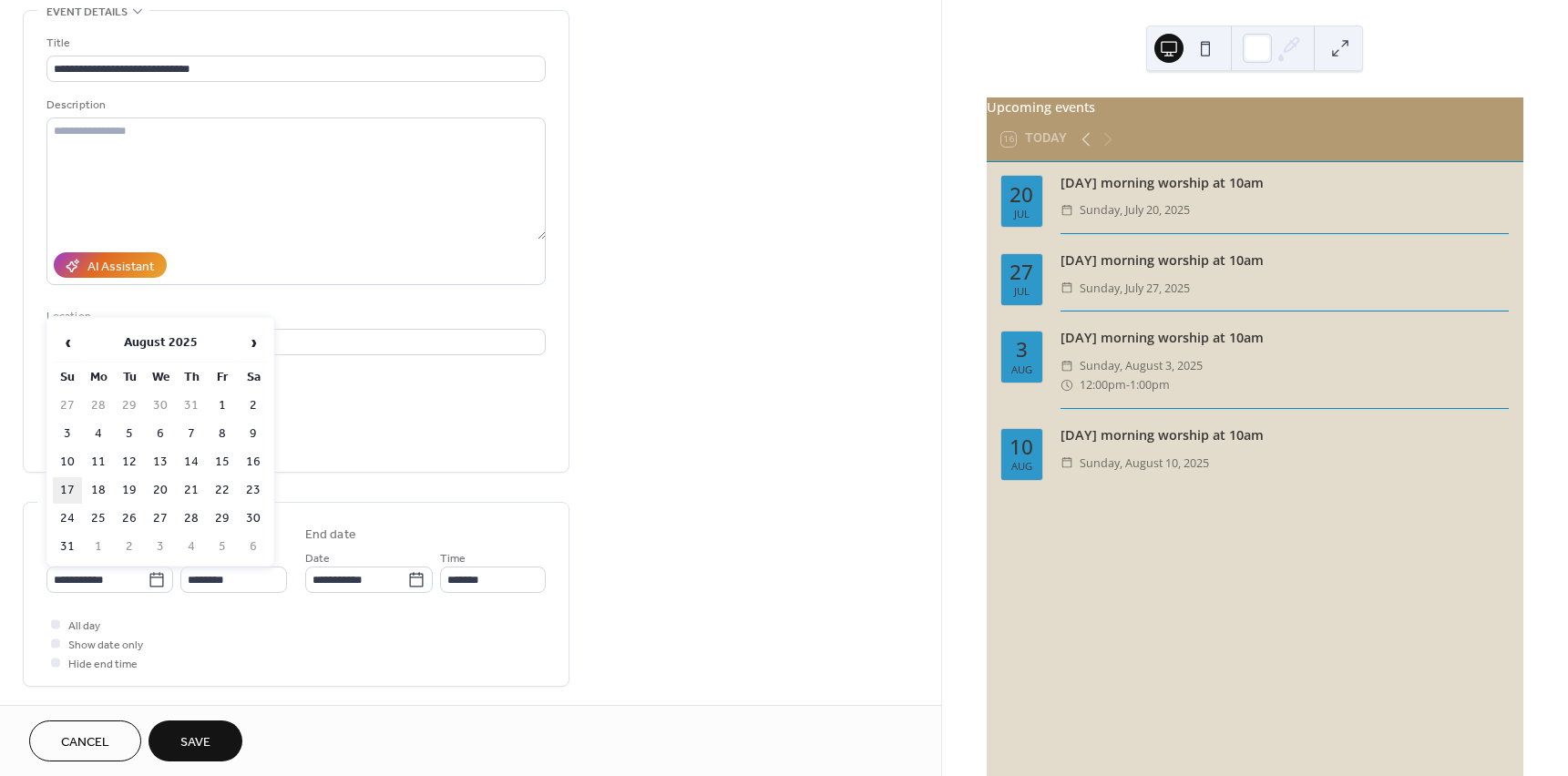 click on "17" at bounding box center (67, 490) 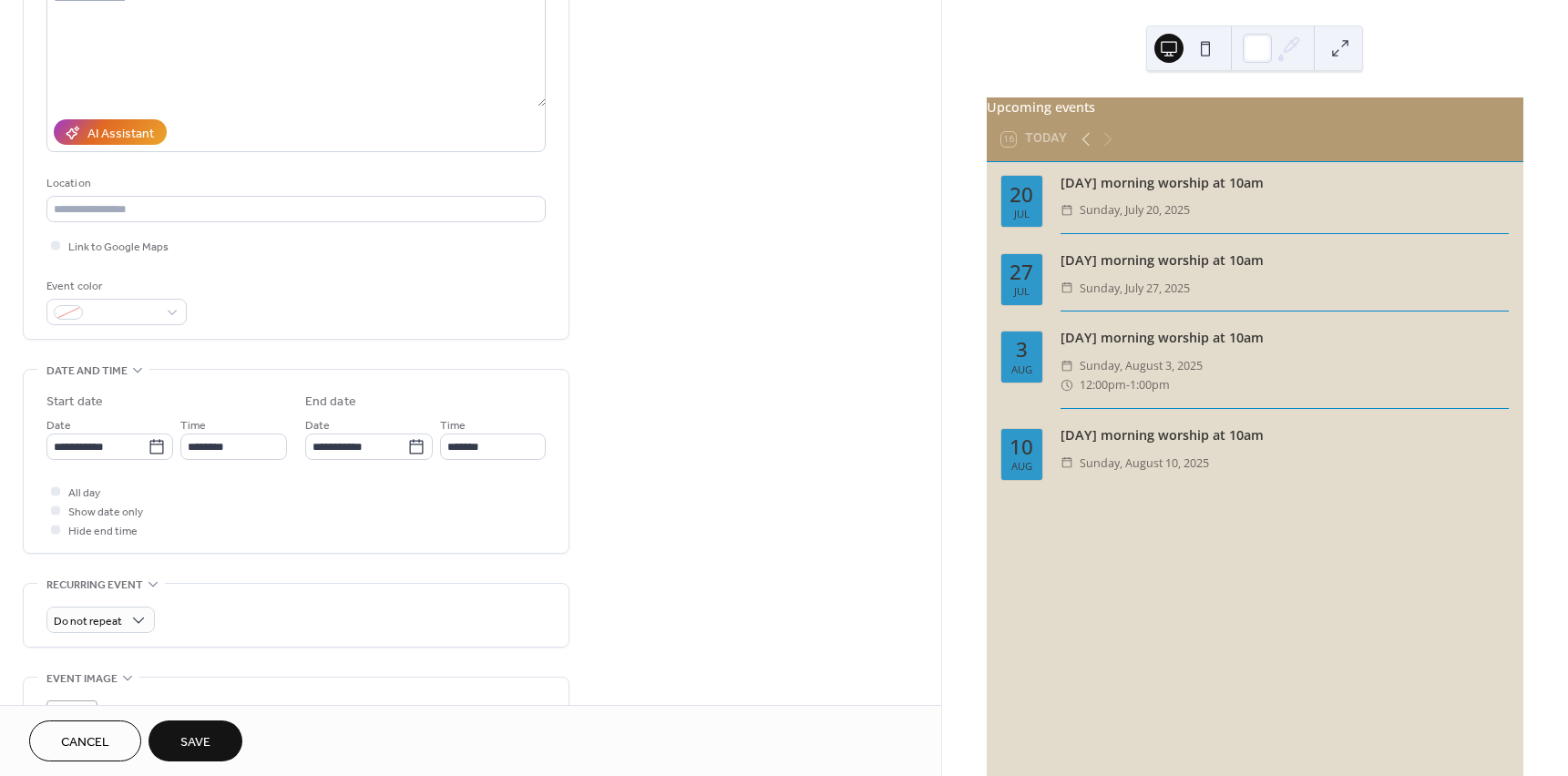 scroll, scrollTop: 273, scrollLeft: 0, axis: vertical 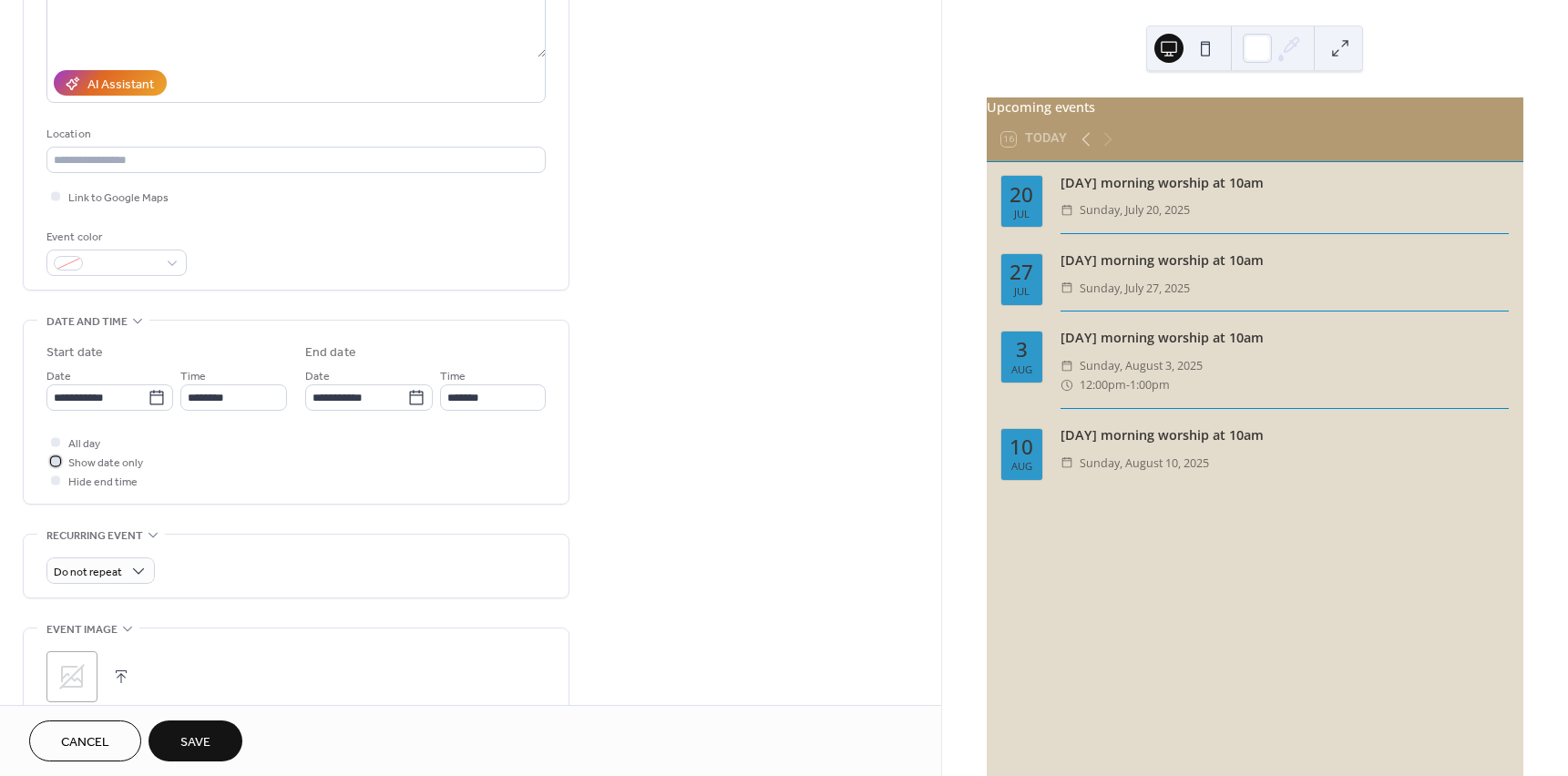 click at bounding box center [56, 461] 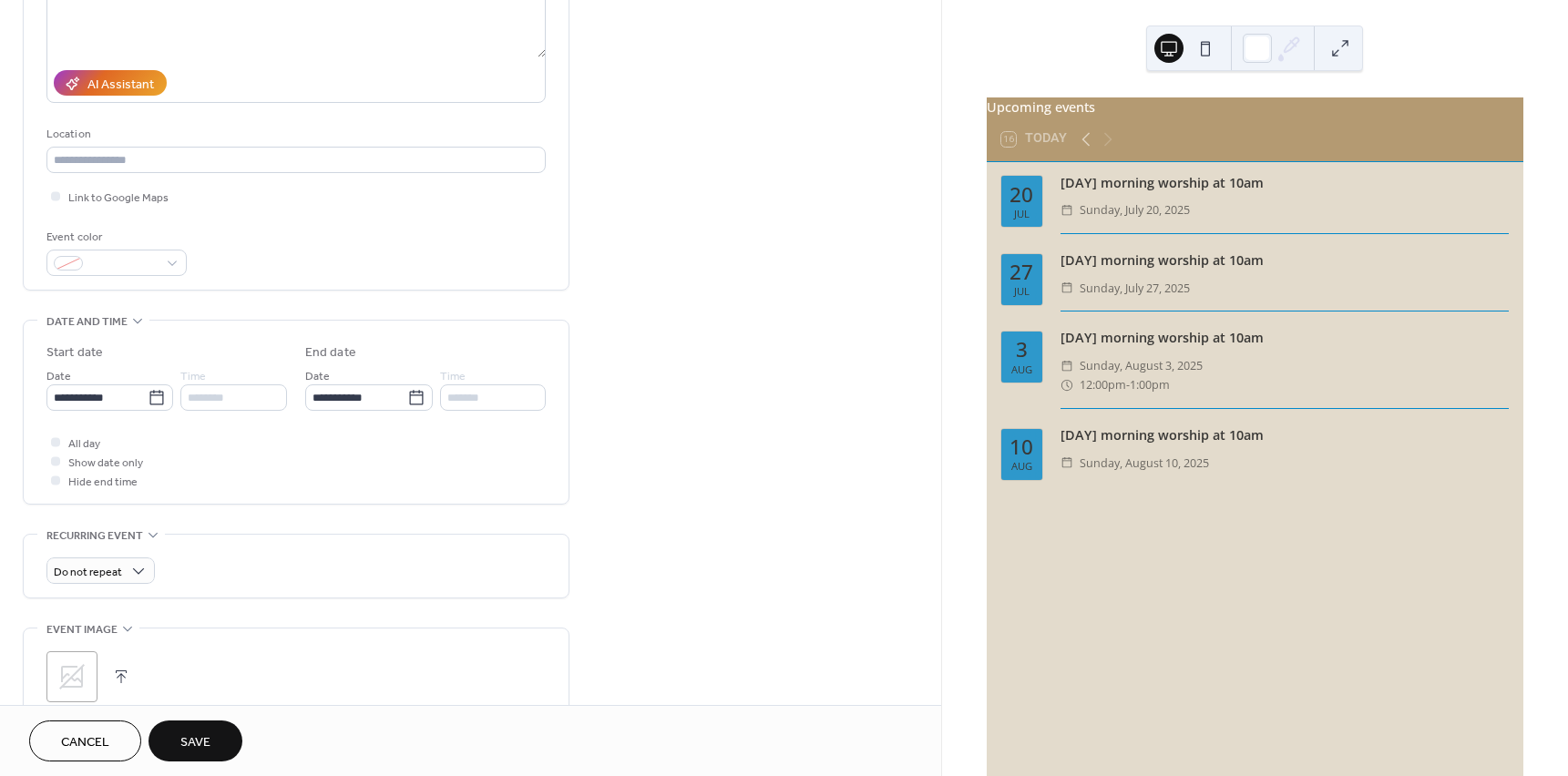 click on "Save" at bounding box center [195, 742] 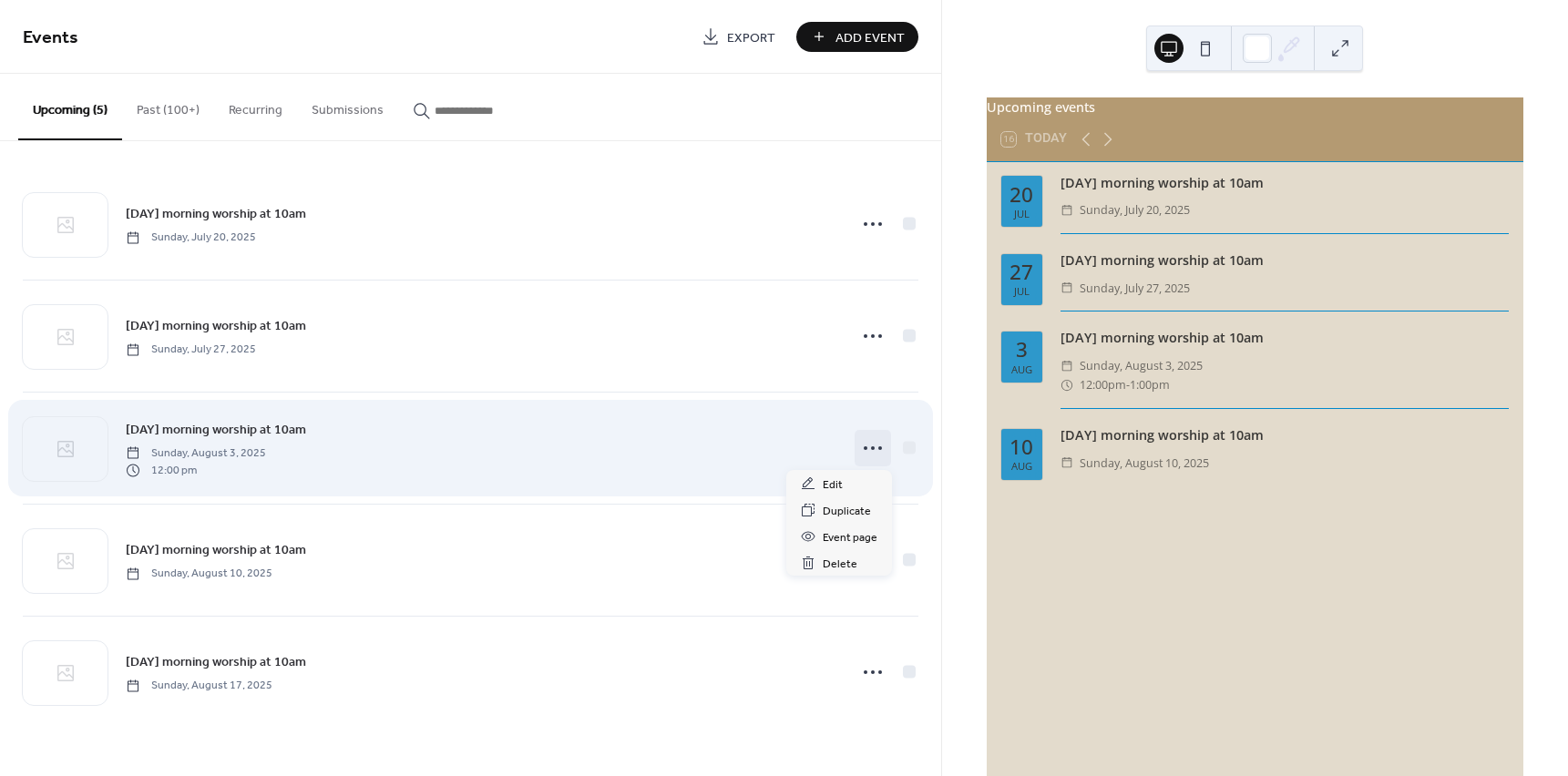 click 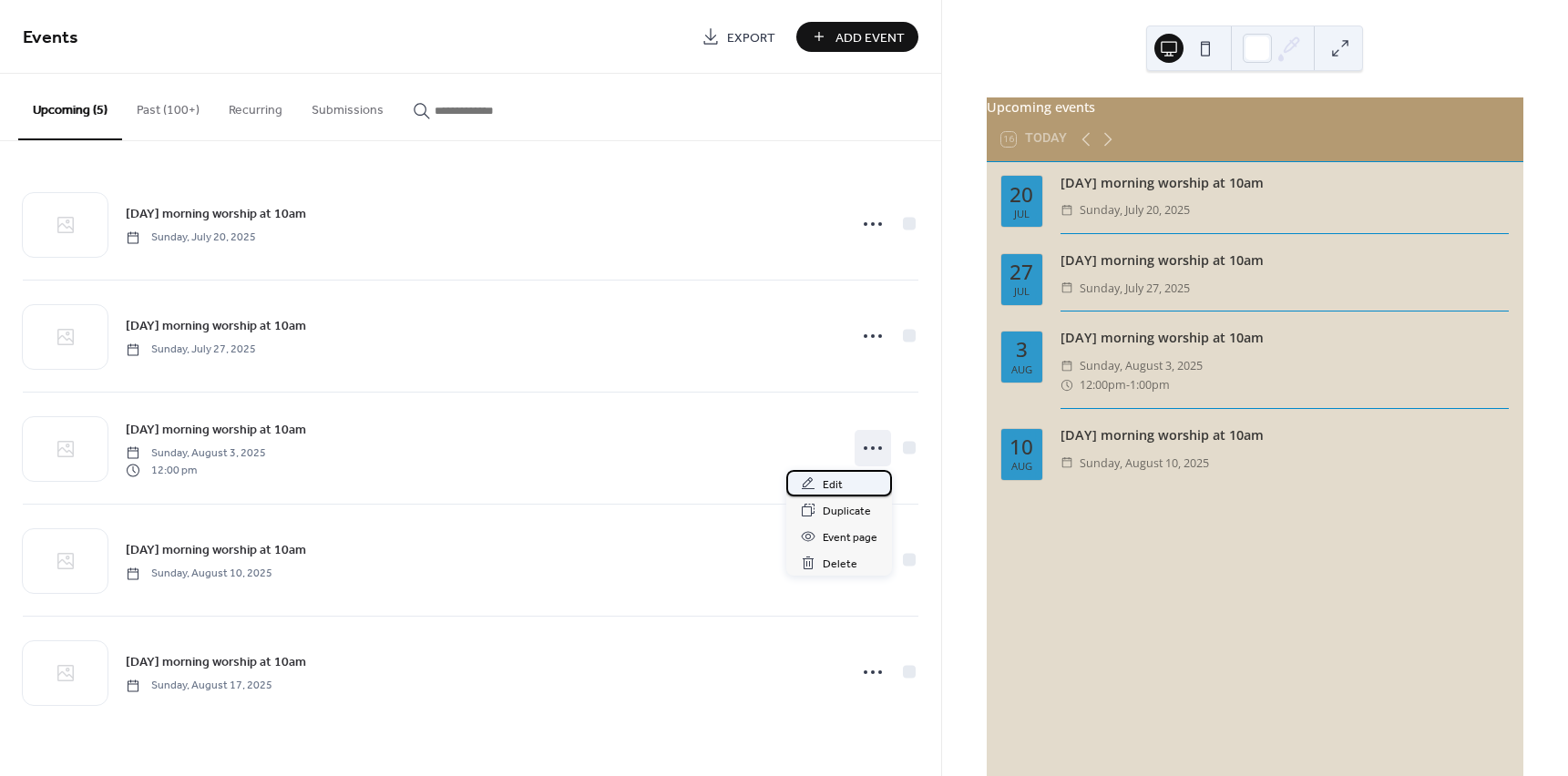 click on "Edit" at bounding box center [839, 483] 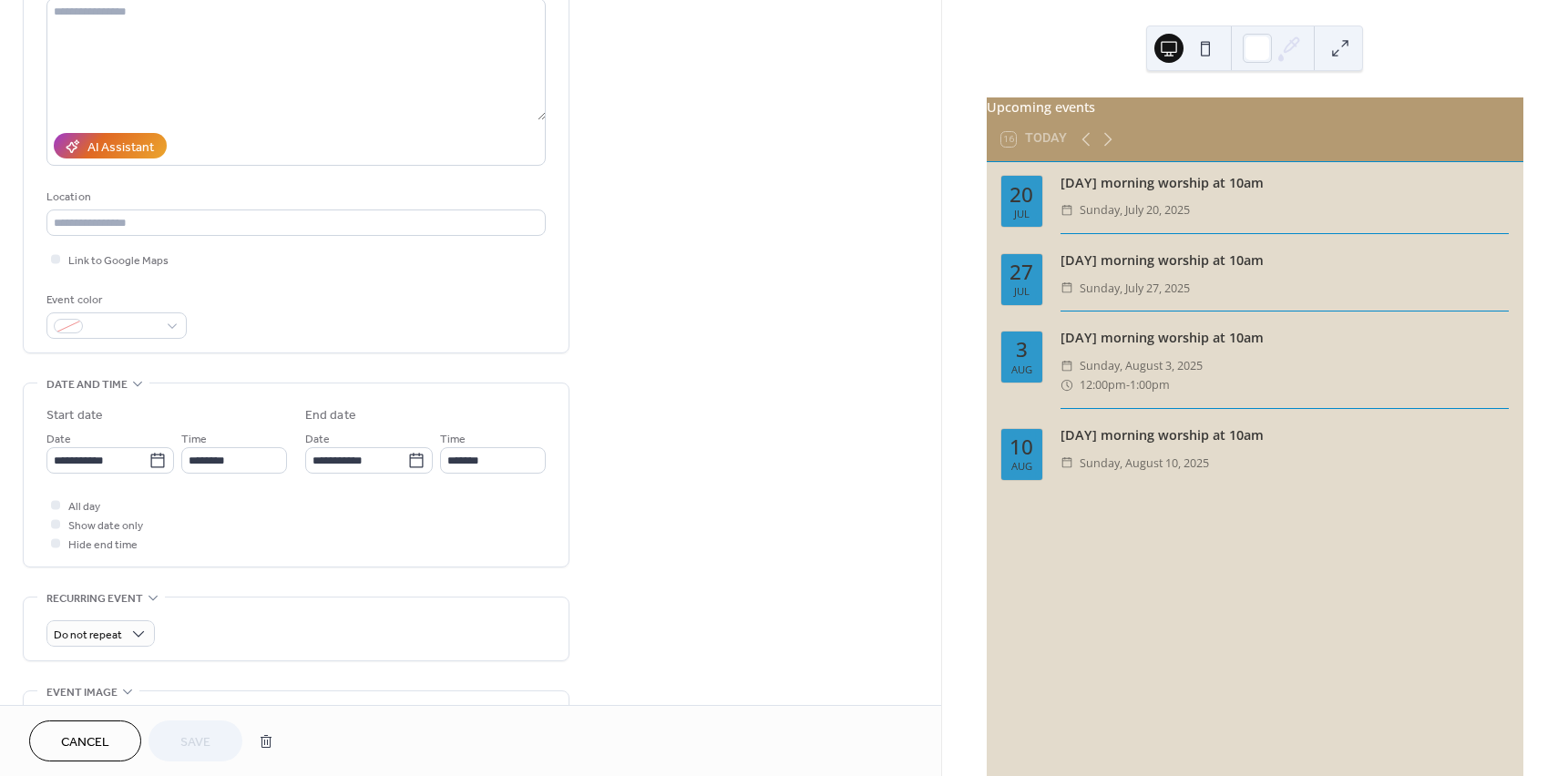 scroll, scrollTop: 273, scrollLeft: 0, axis: vertical 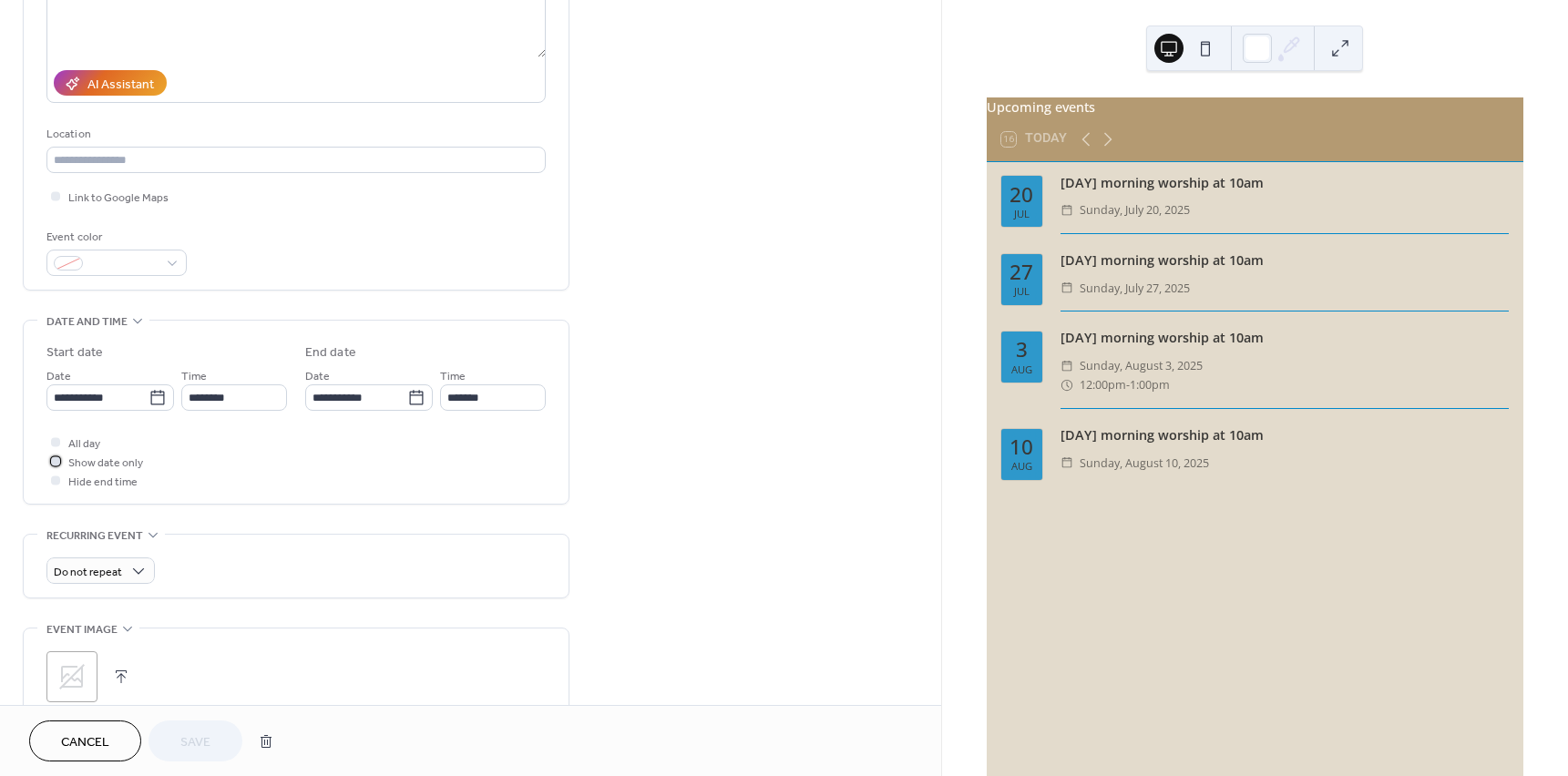 click on "Show date only" at bounding box center [106, 463] 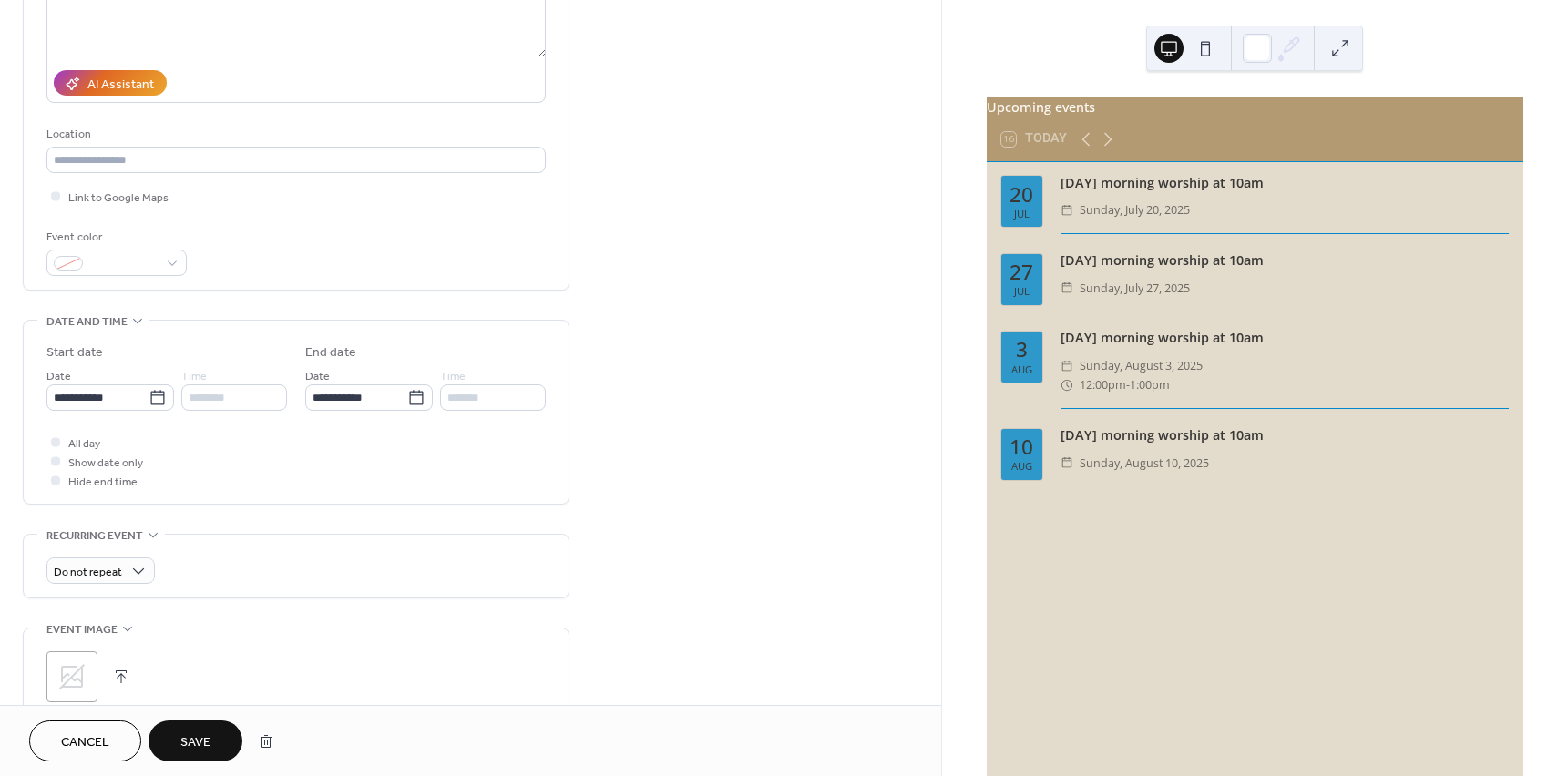 click on "Save" at bounding box center [195, 742] 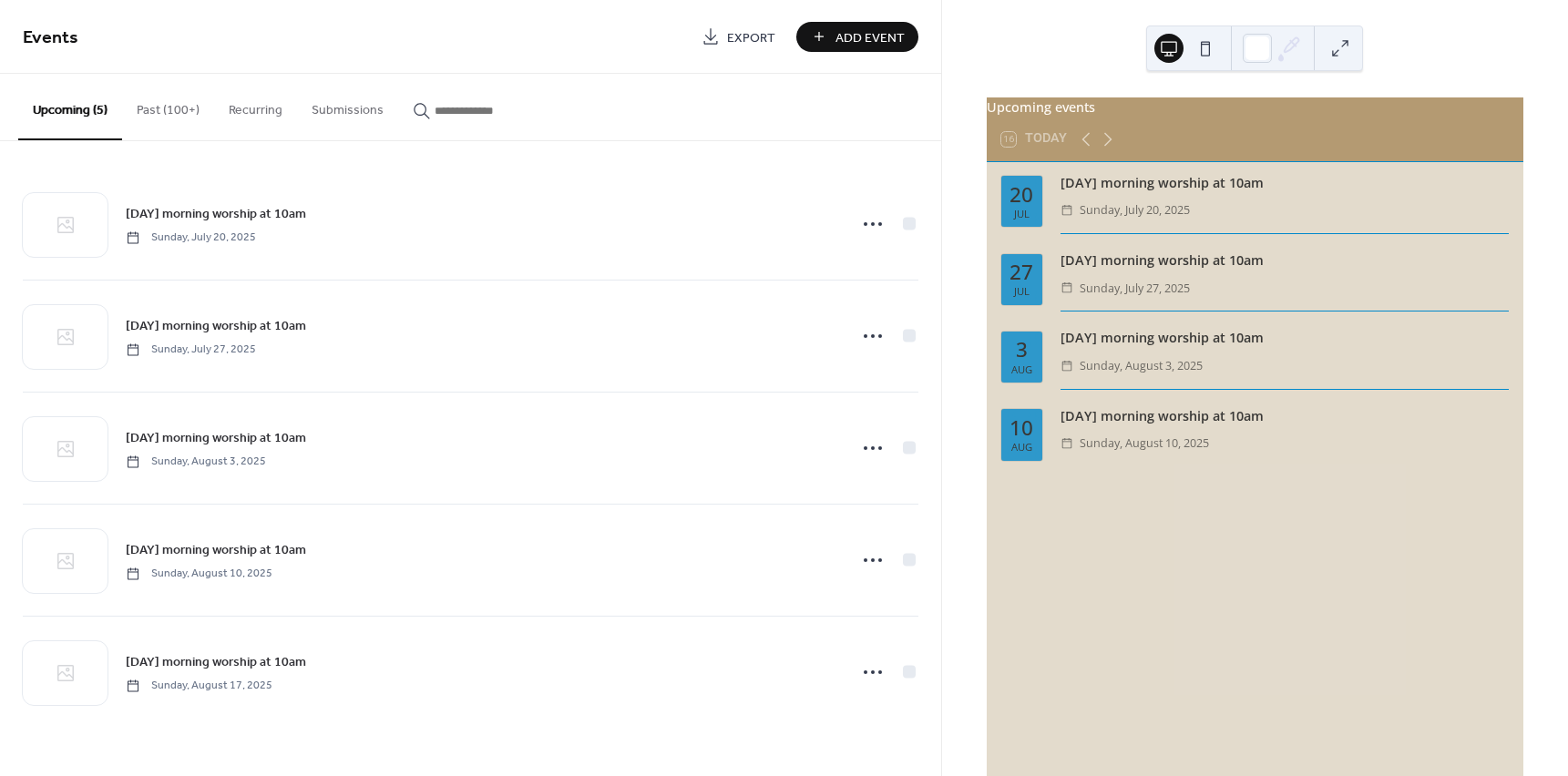 click on "Add Event" at bounding box center [870, 37] 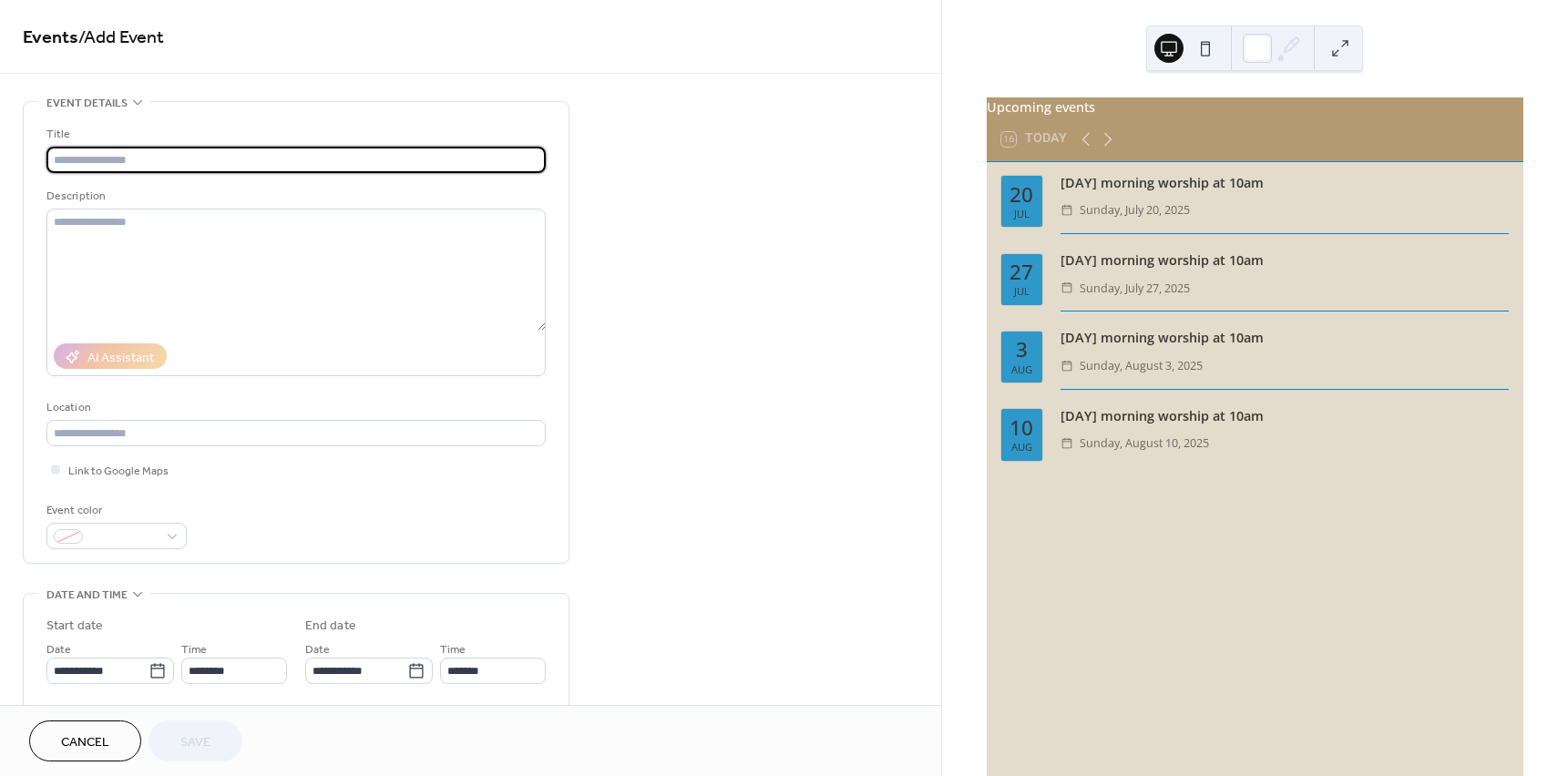 click at bounding box center (296, 159) 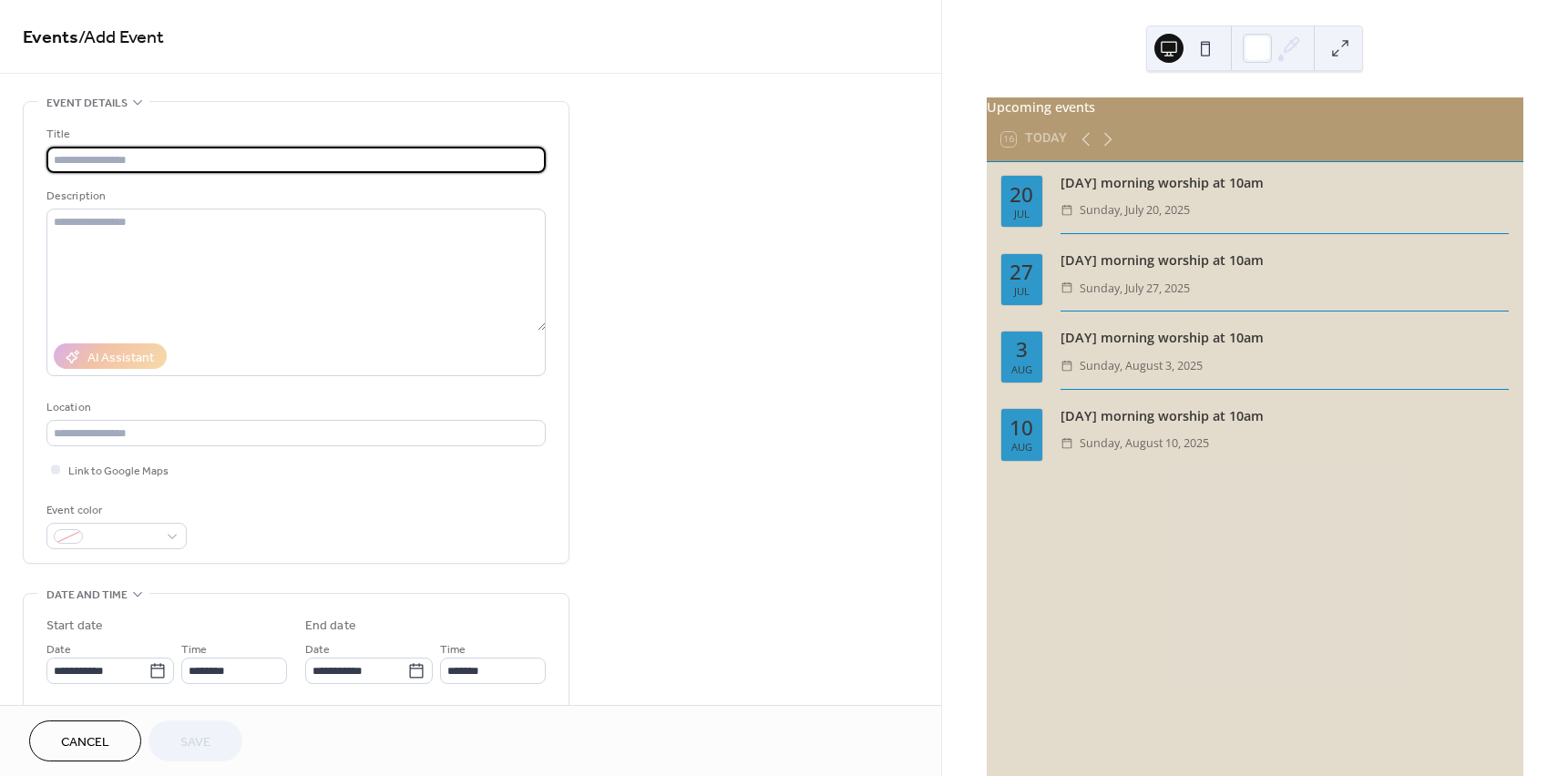 type on "**********" 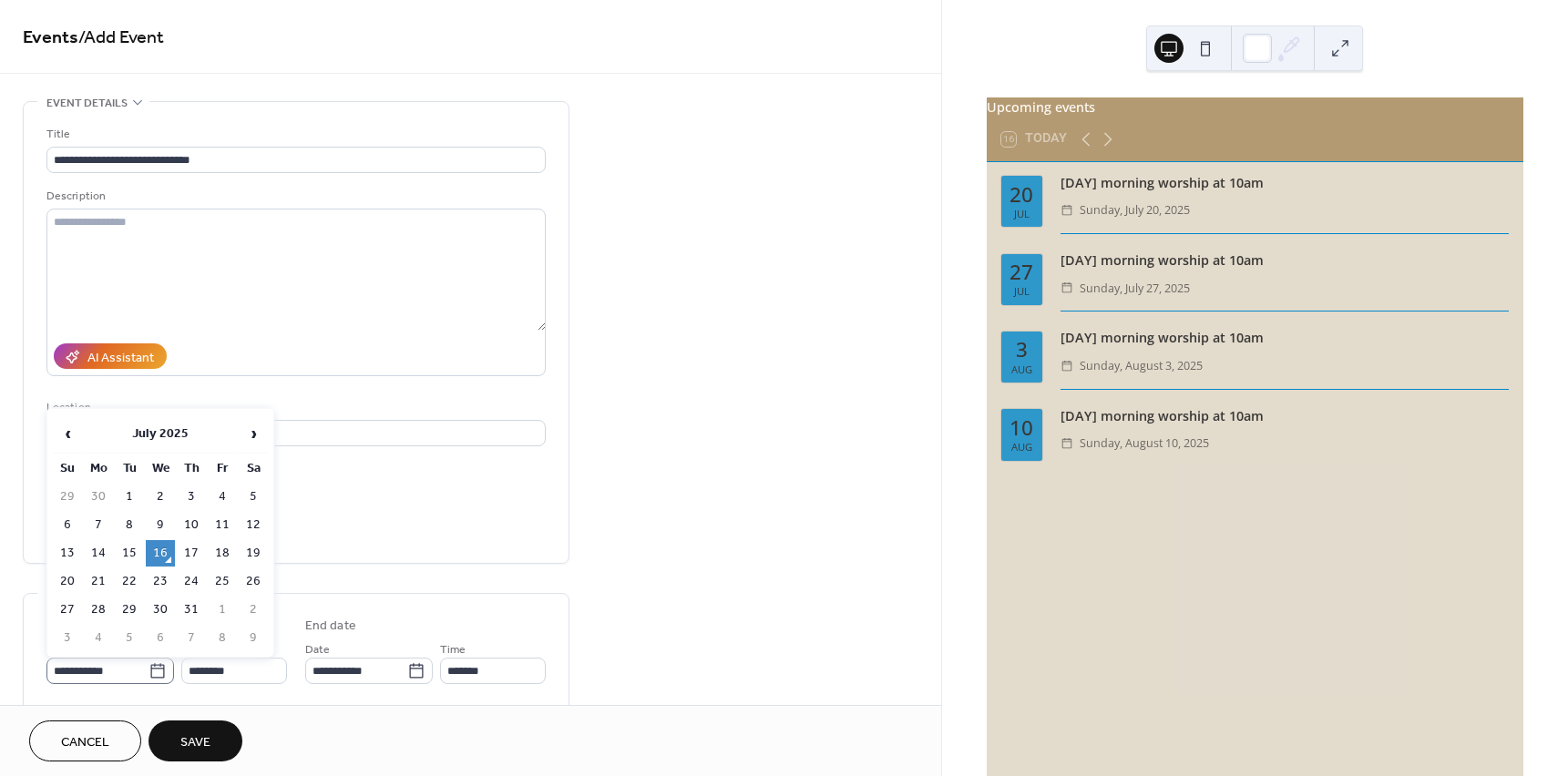 click 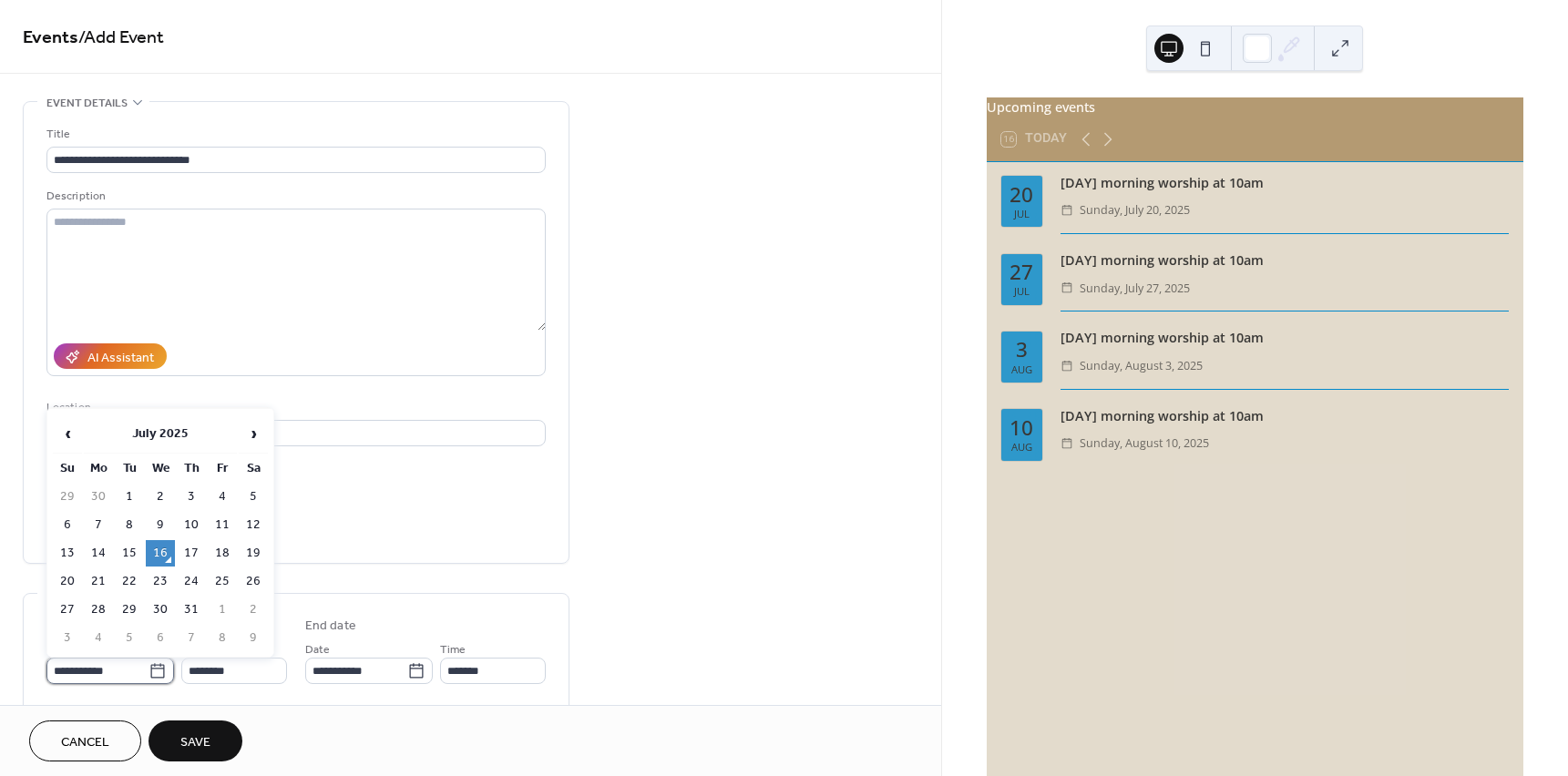 click on "**********" at bounding box center [97, 670] 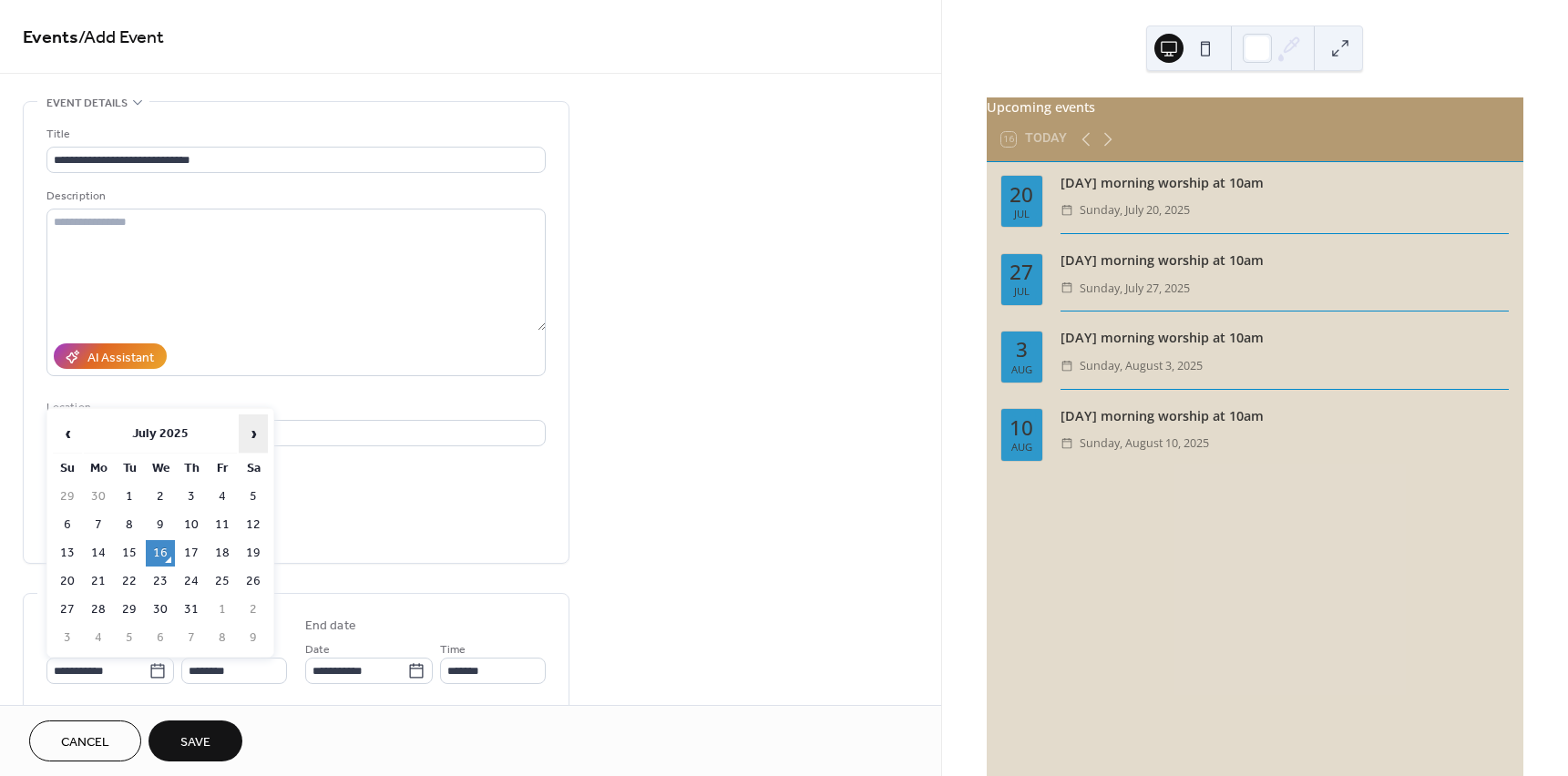 click on "›" at bounding box center (253, 434) 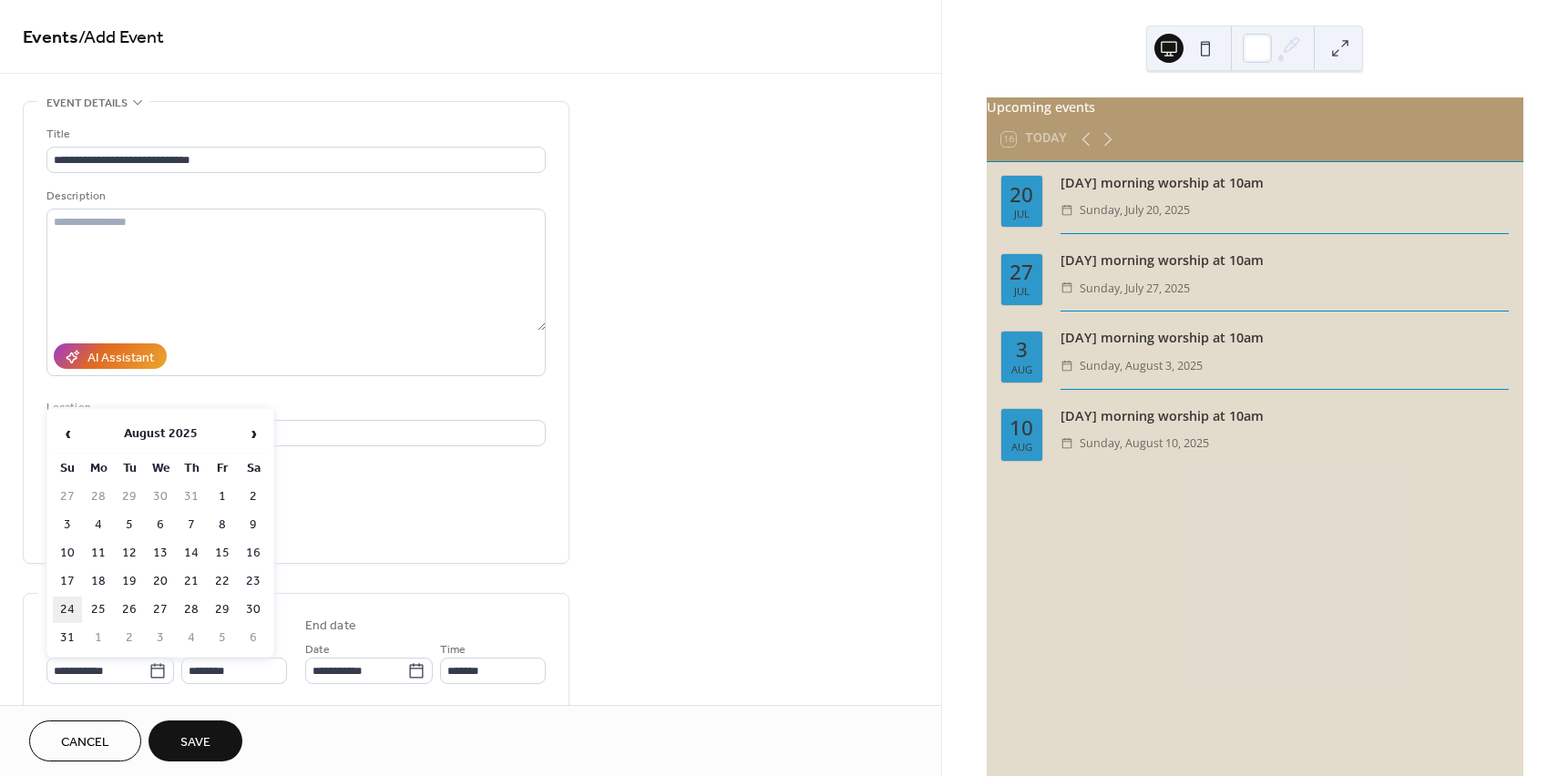 click on "24" at bounding box center [67, 609] 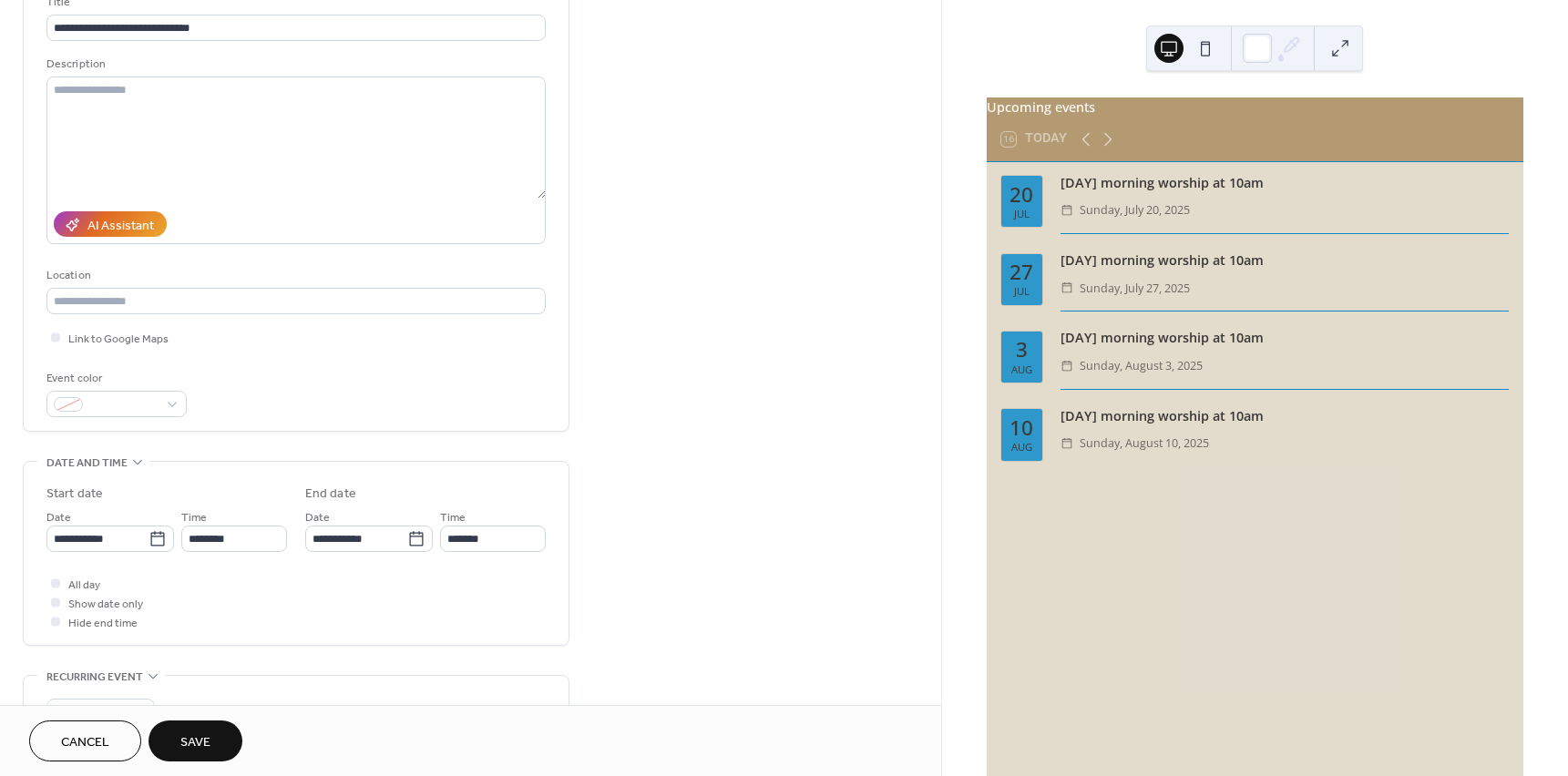 scroll, scrollTop: 182, scrollLeft: 0, axis: vertical 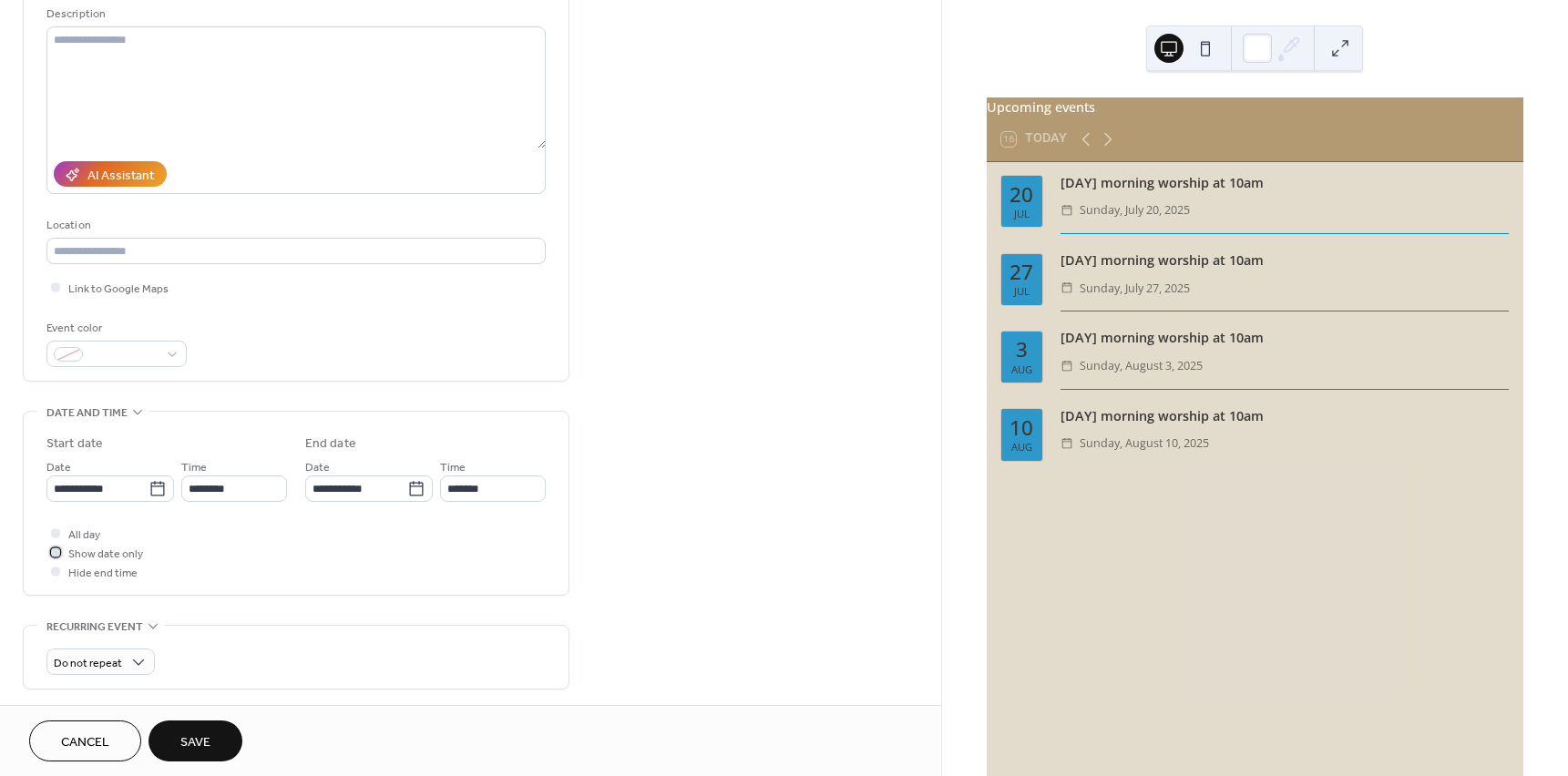 click on "Show date only" at bounding box center [106, 554] 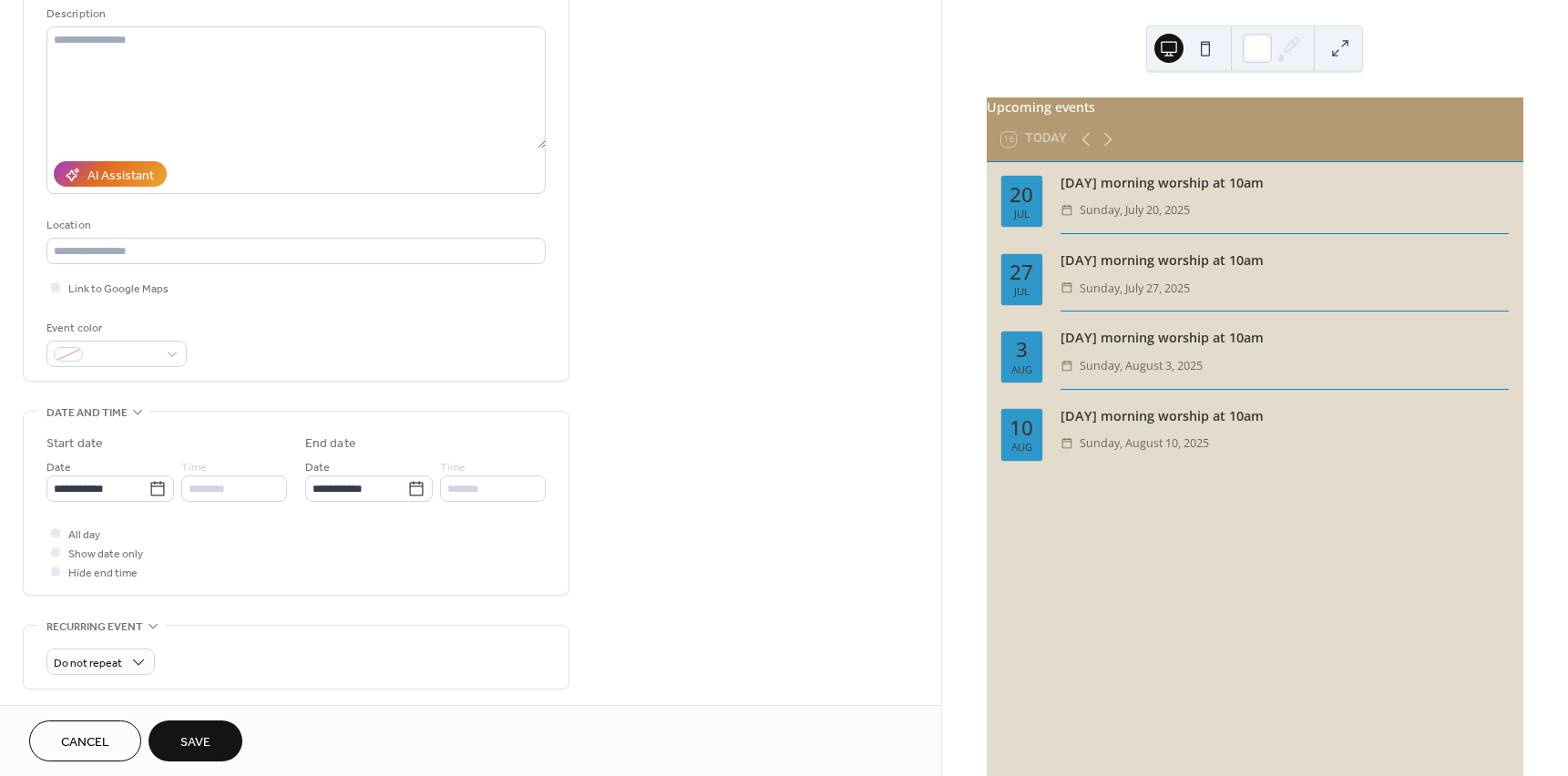 click on "Save" at bounding box center [195, 740] 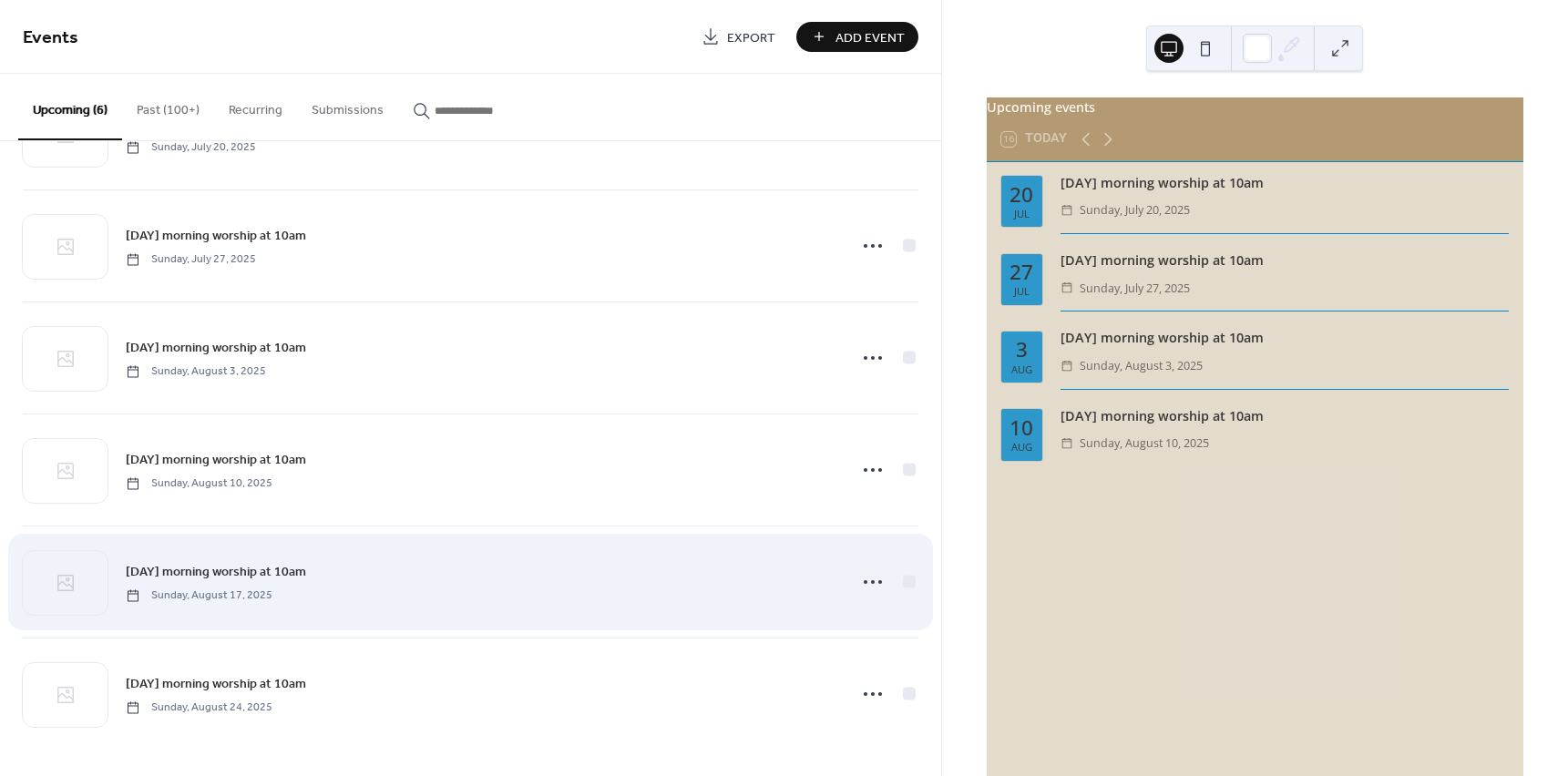scroll, scrollTop: 91, scrollLeft: 0, axis: vertical 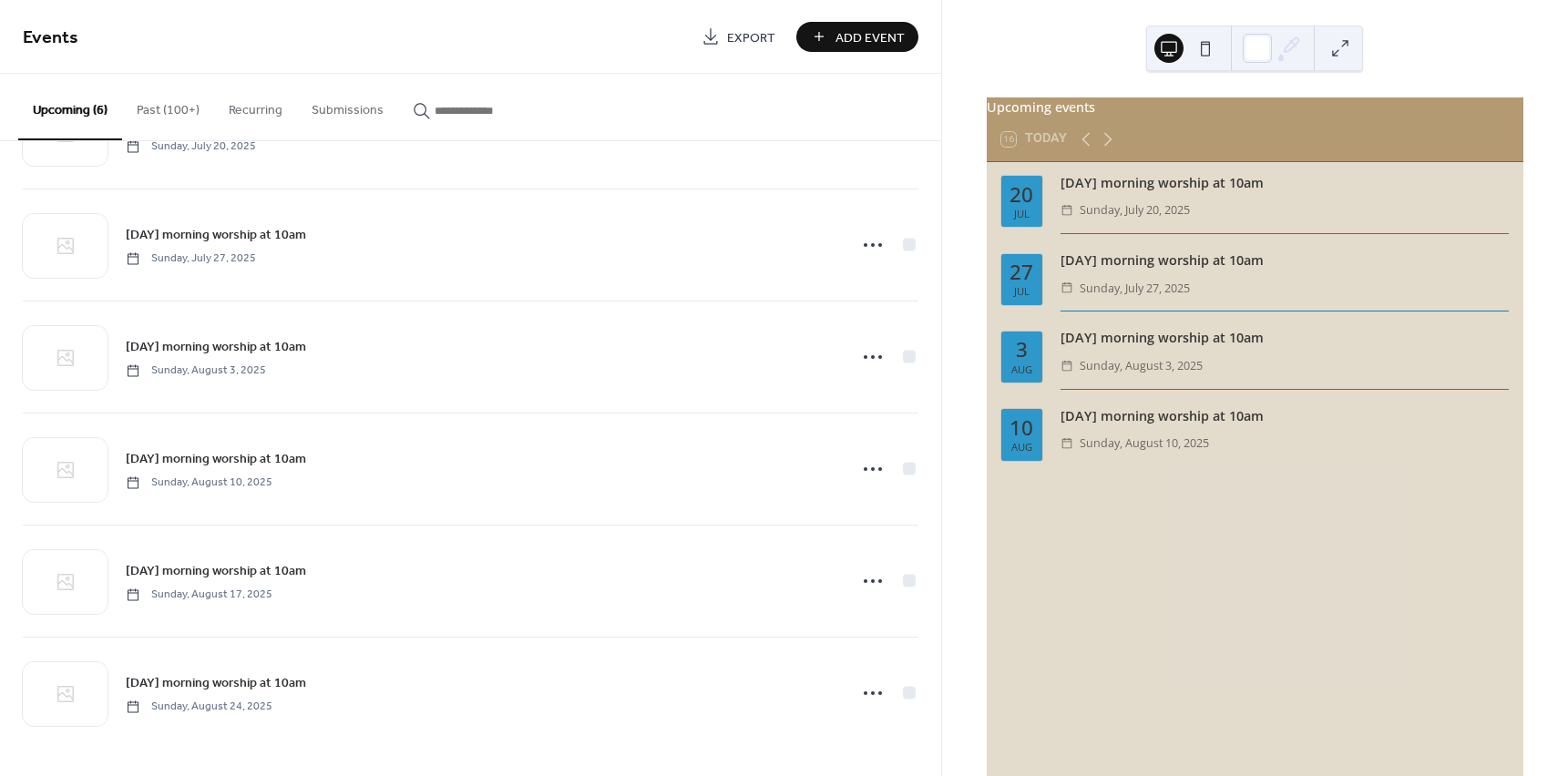 click on "Add Event" at bounding box center [870, 37] 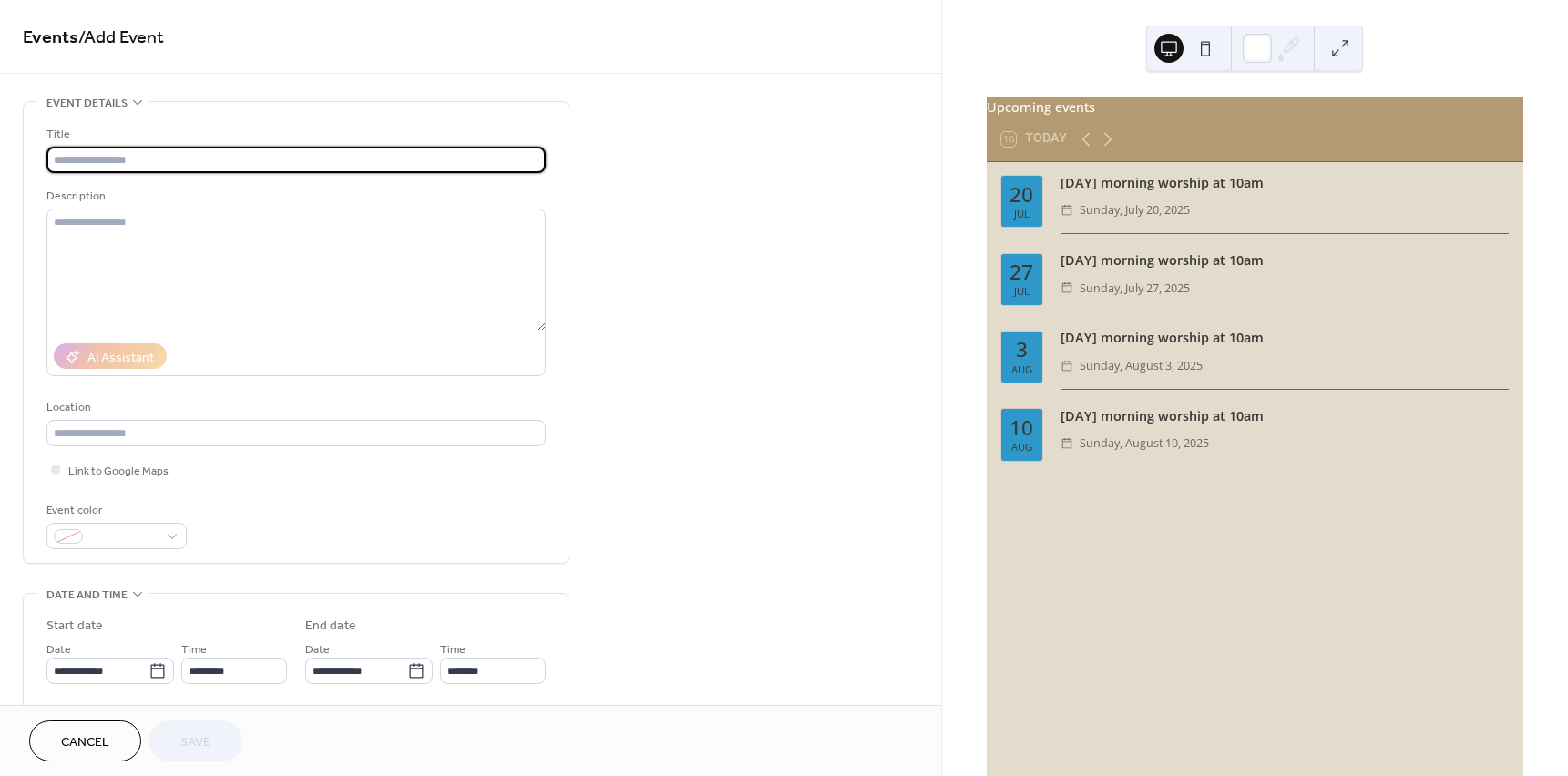 click at bounding box center [296, 159] 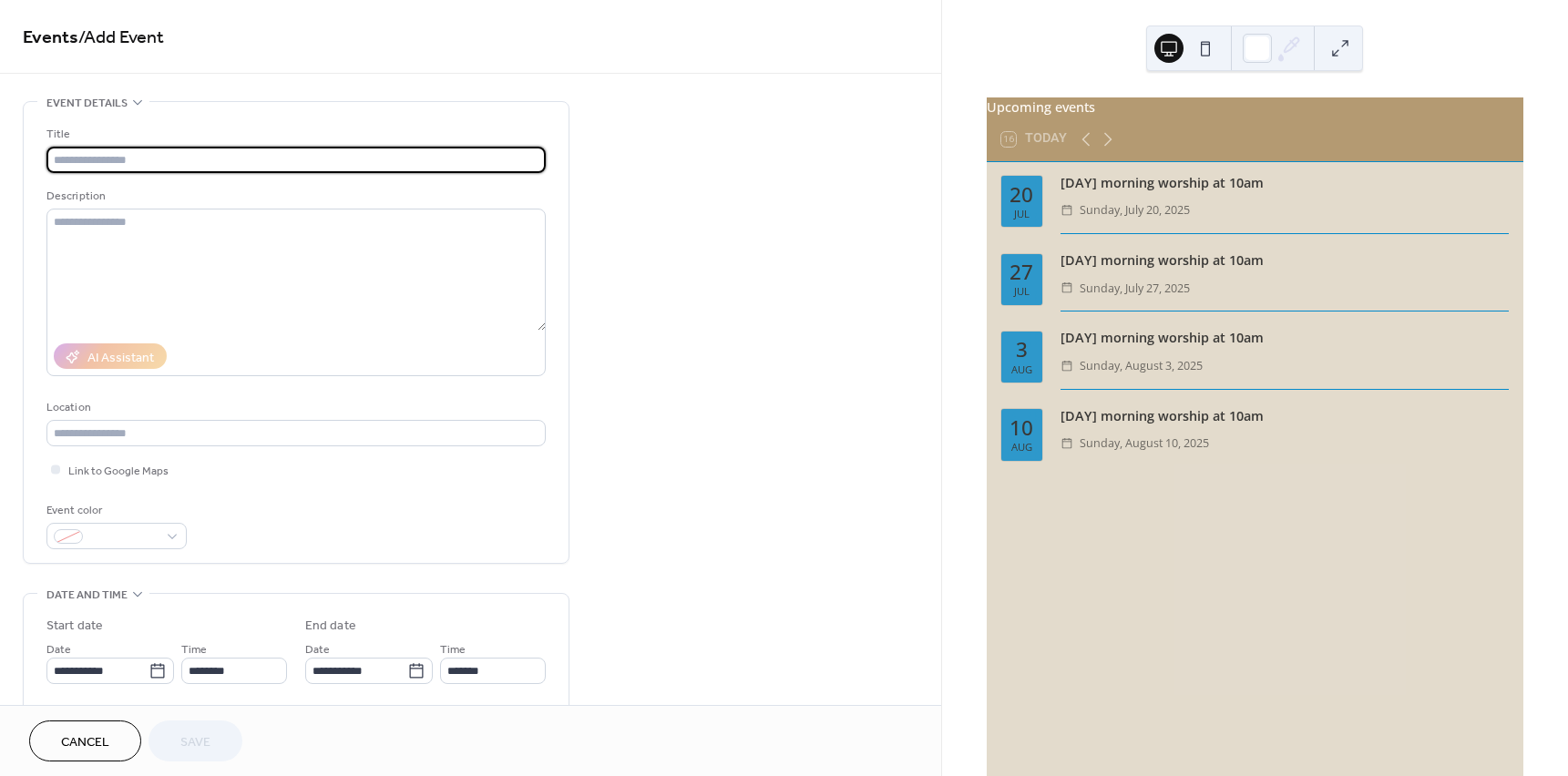 type on "**********" 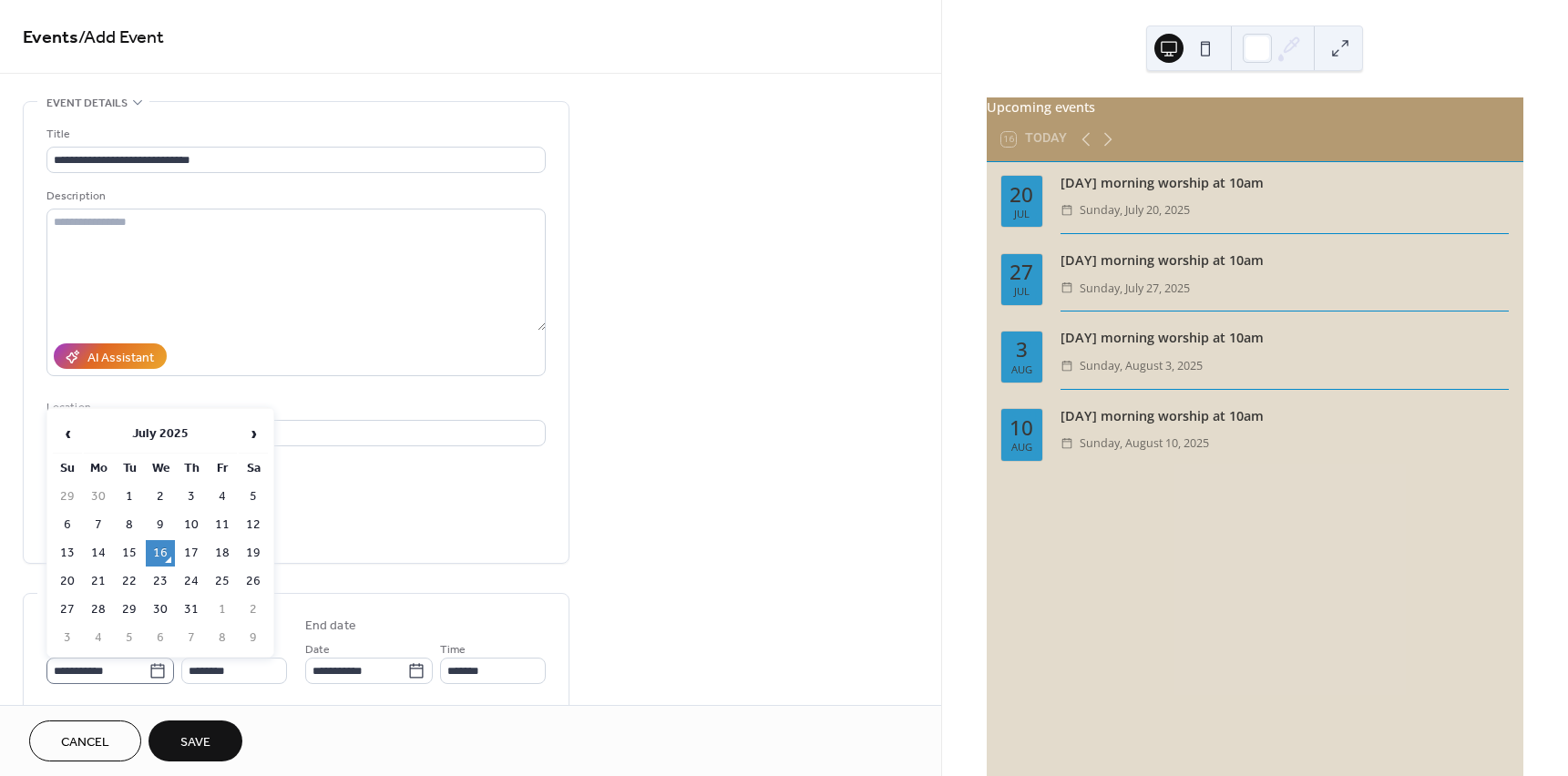 click 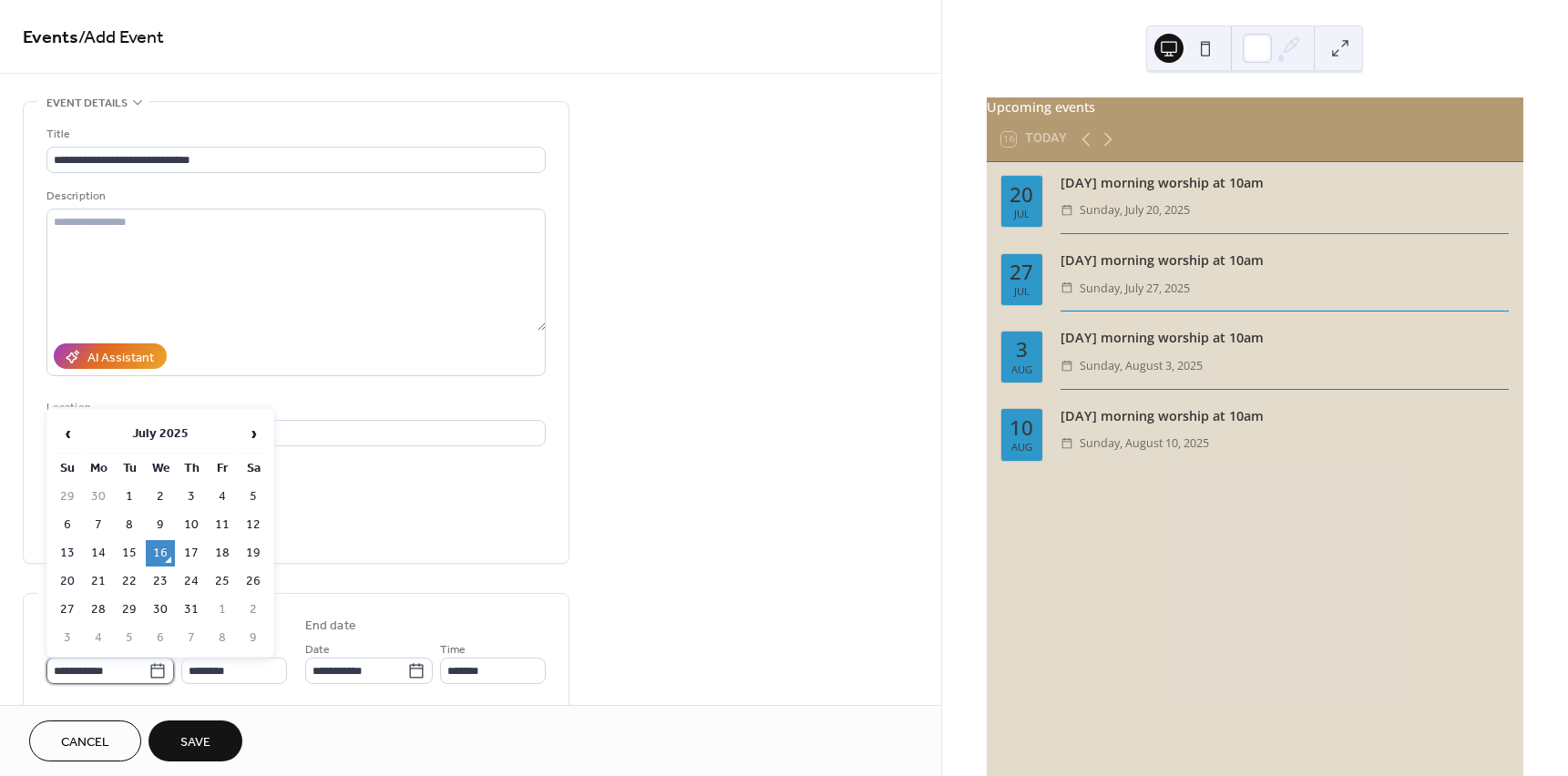 click on "**********" at bounding box center (97, 670) 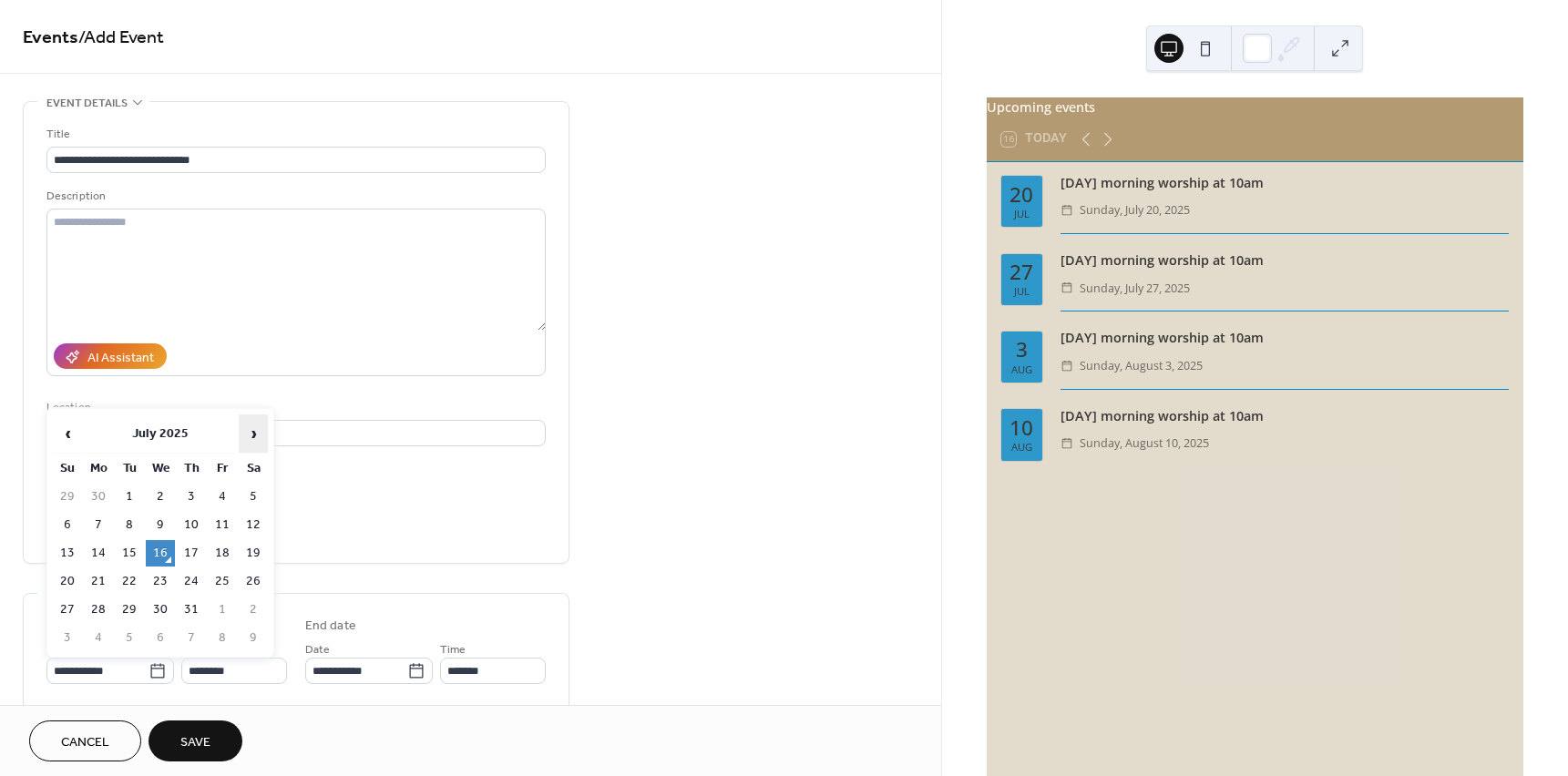 click on "›" at bounding box center [253, 434] 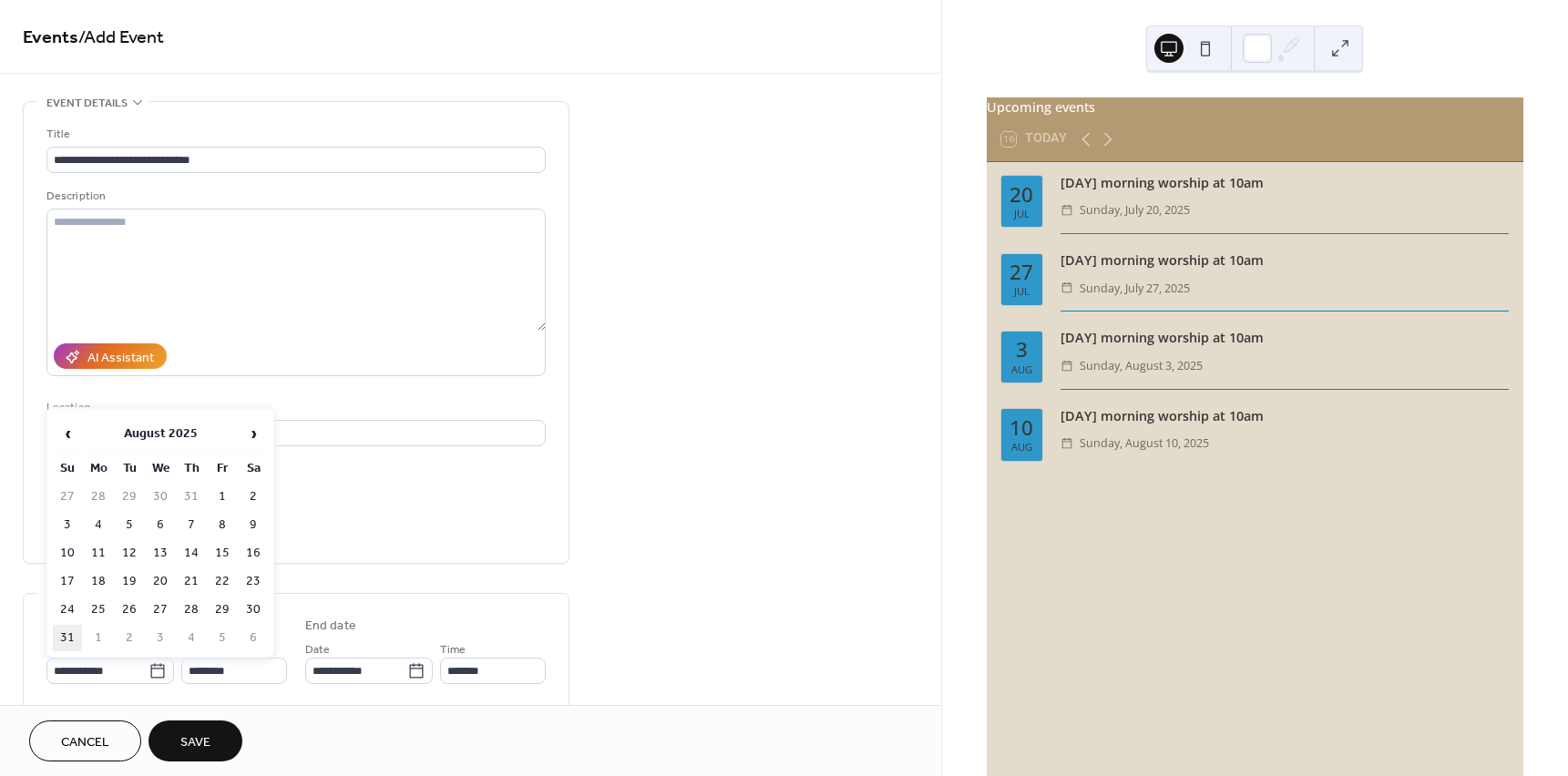 click on "31" at bounding box center [67, 638] 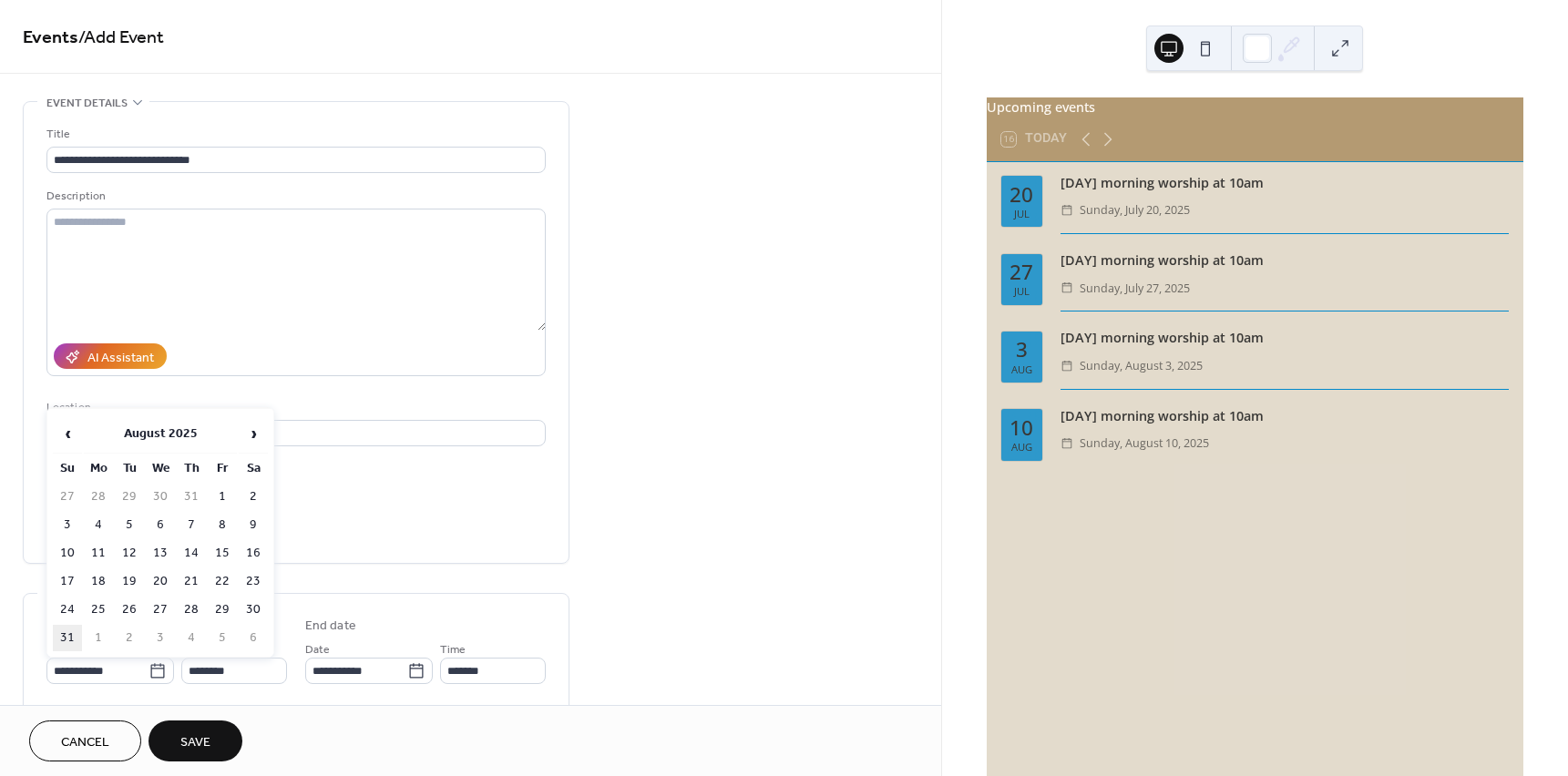 type on "**********" 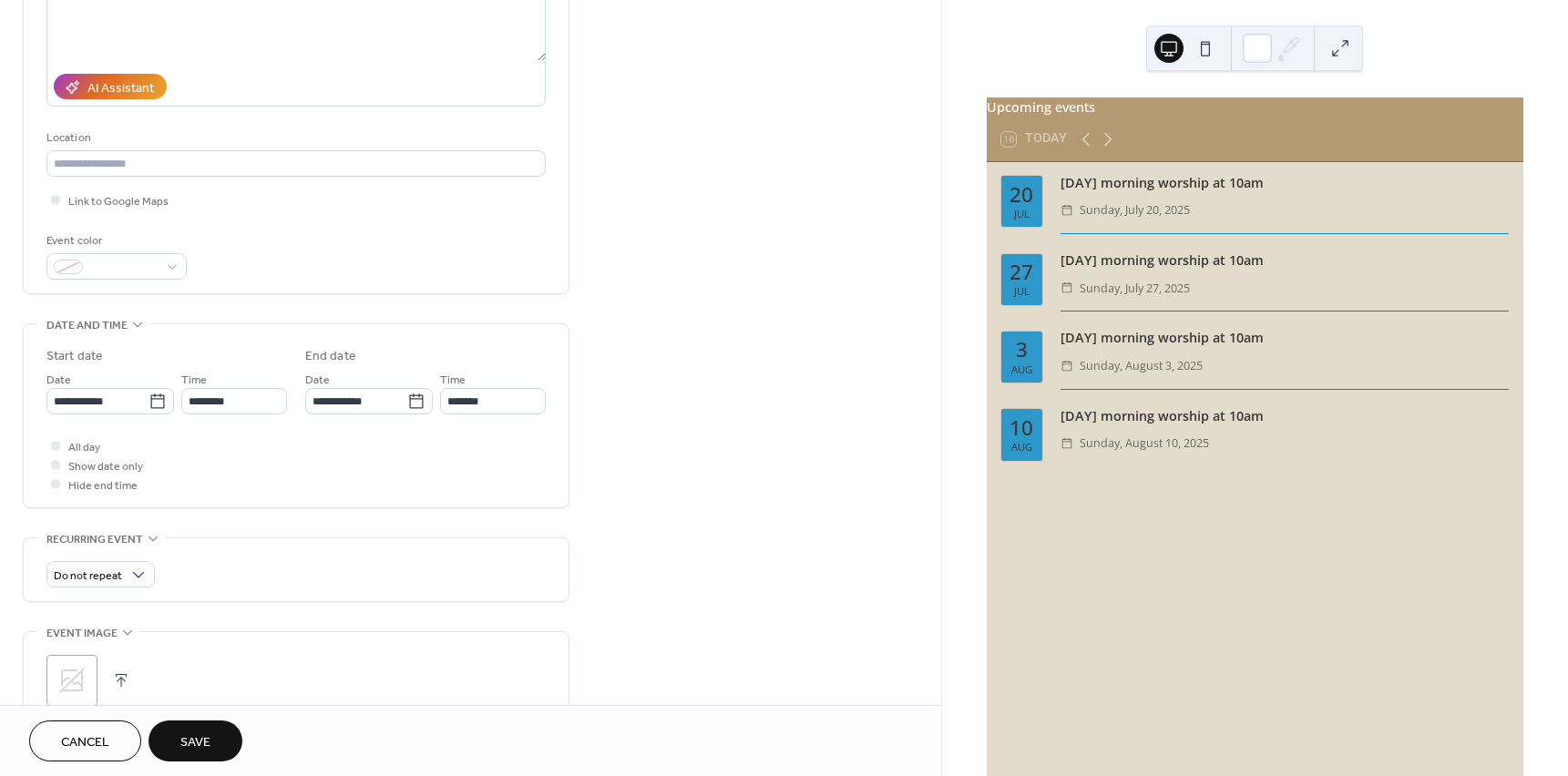 scroll, scrollTop: 273, scrollLeft: 0, axis: vertical 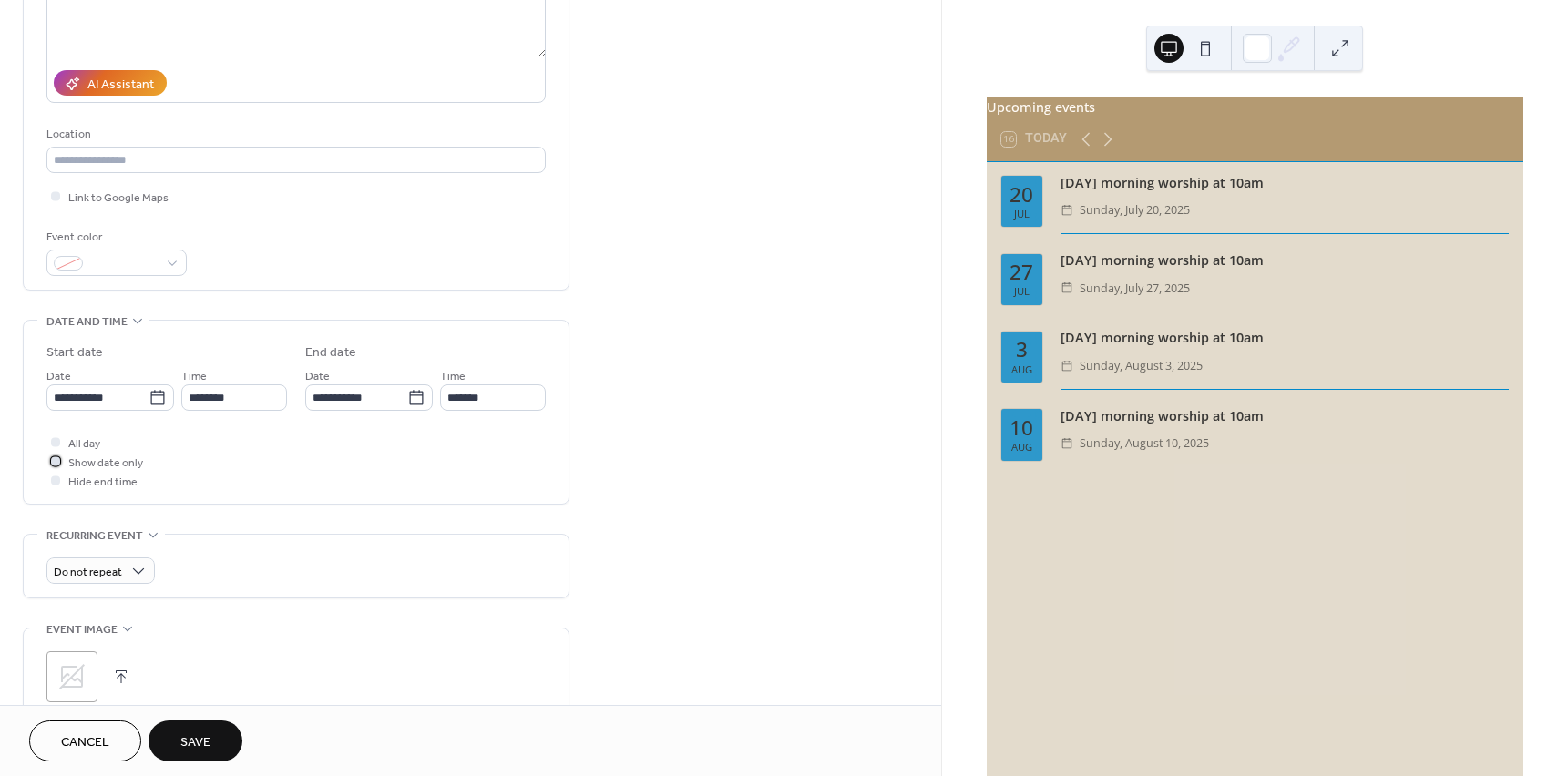 click on "Show date only" at bounding box center [106, 463] 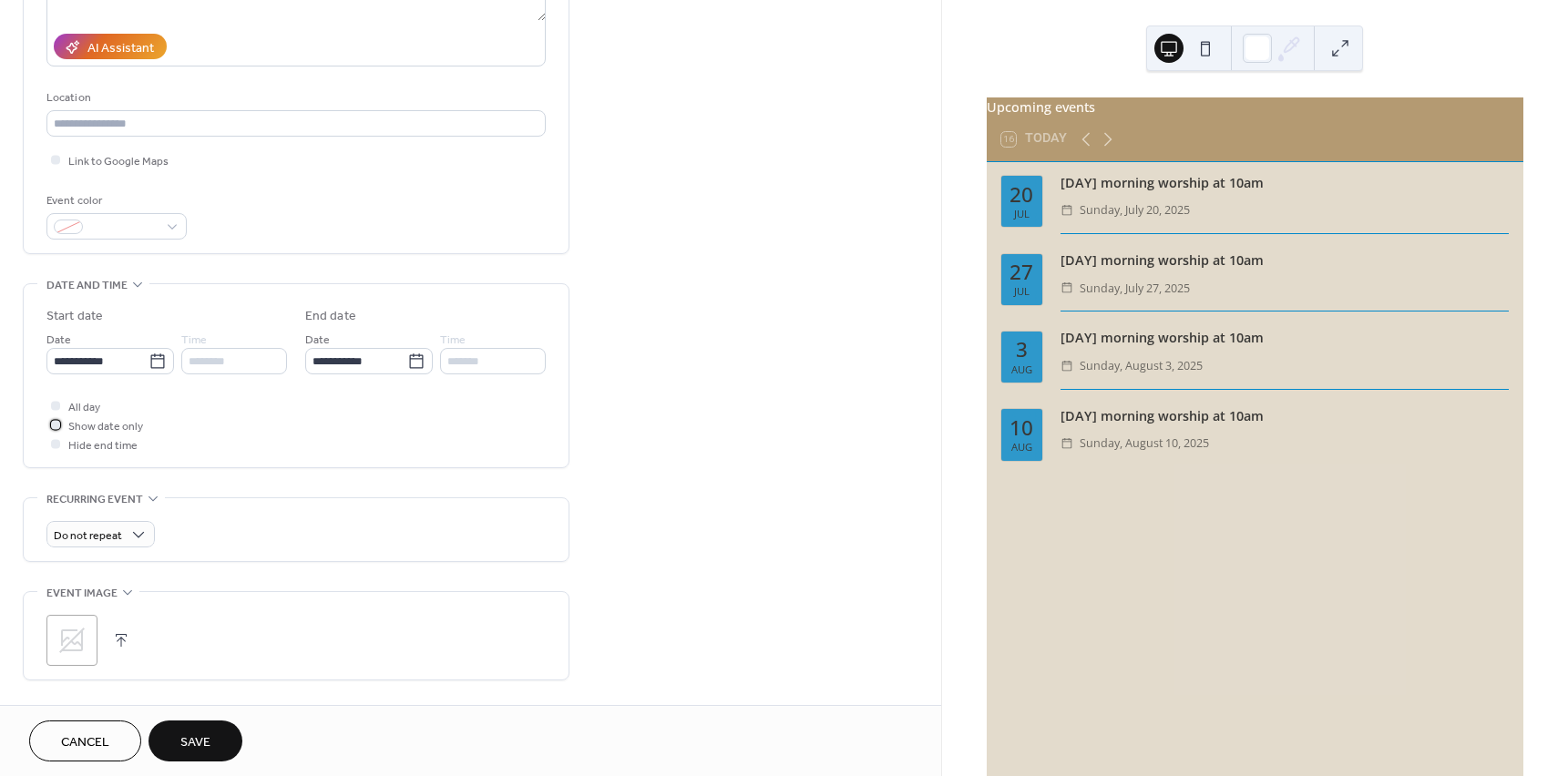 scroll, scrollTop: 455, scrollLeft: 0, axis: vertical 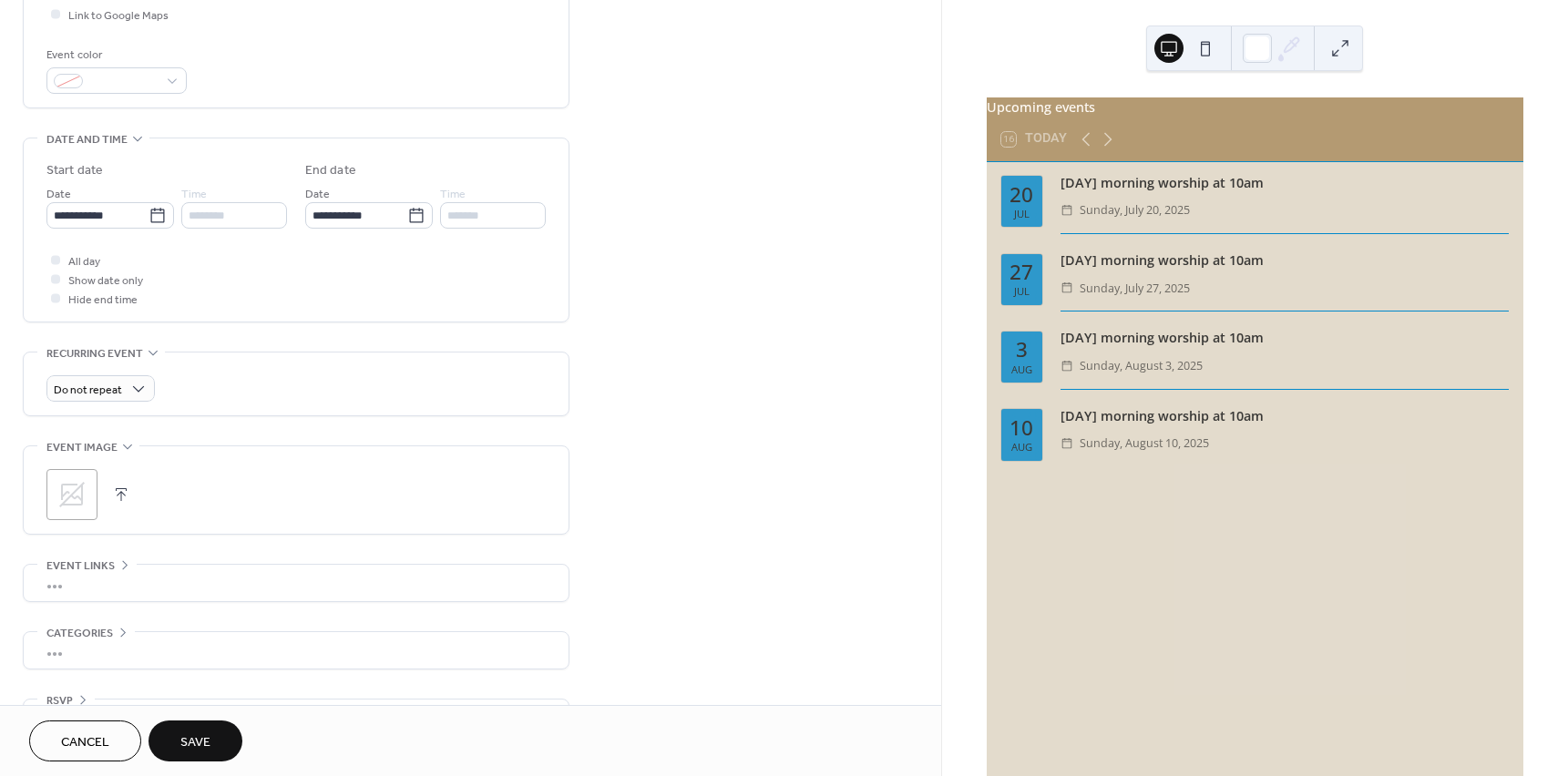 click on "Save" at bounding box center (195, 742) 